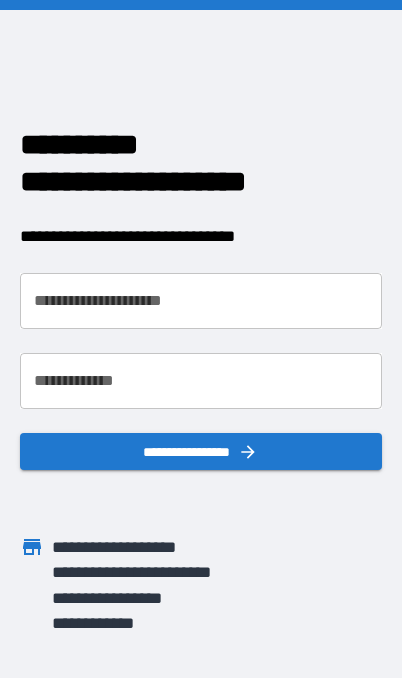 scroll, scrollTop: 0, scrollLeft: 0, axis: both 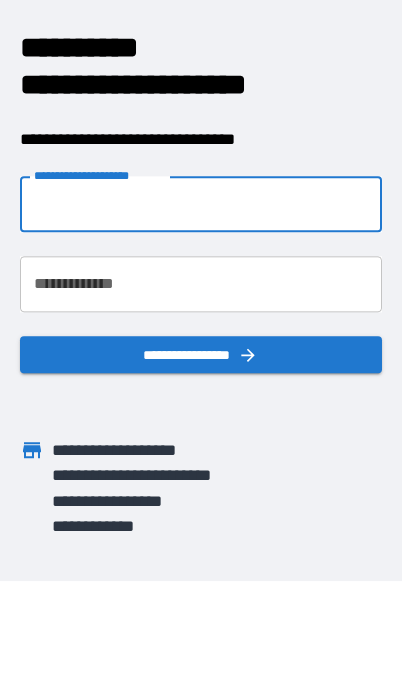 type on "**********" 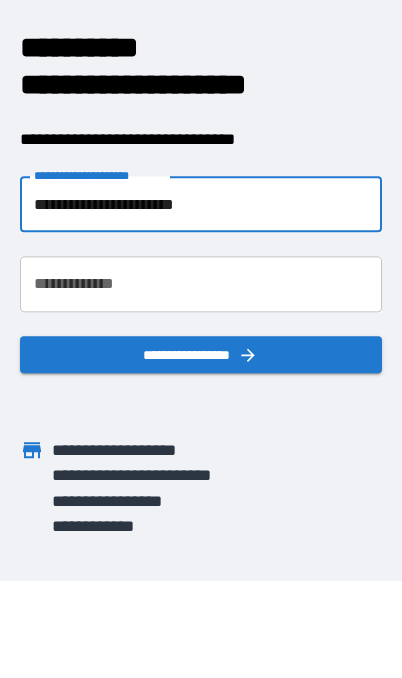 scroll, scrollTop: 82, scrollLeft: 0, axis: vertical 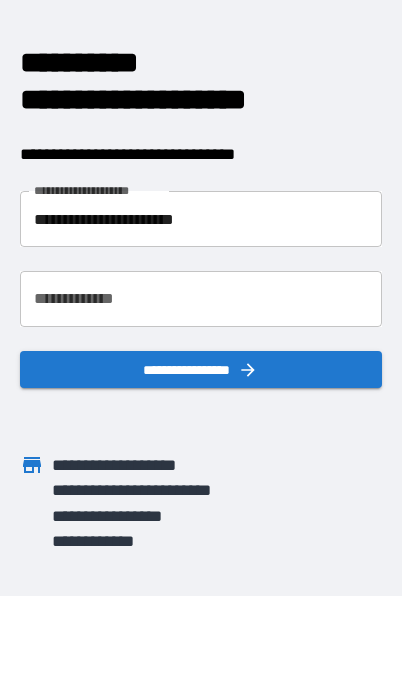 click on "**********" at bounding box center (201, 299) 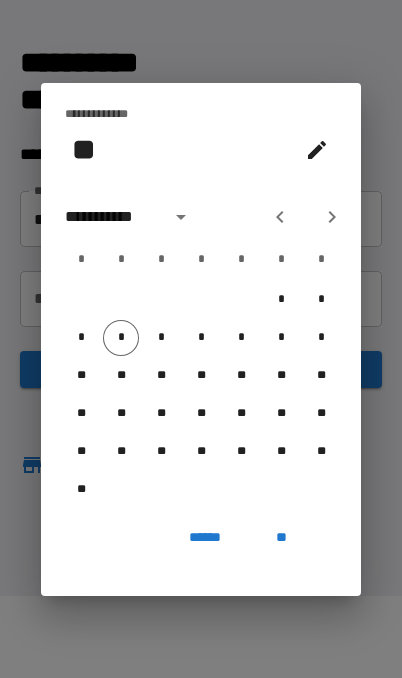 click 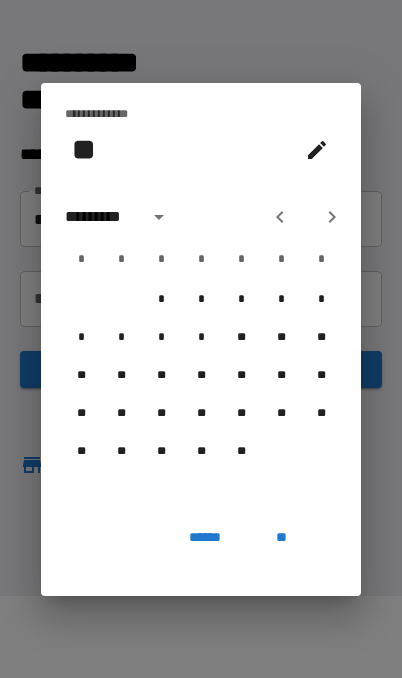 click on "**" at bounding box center [201, 150] 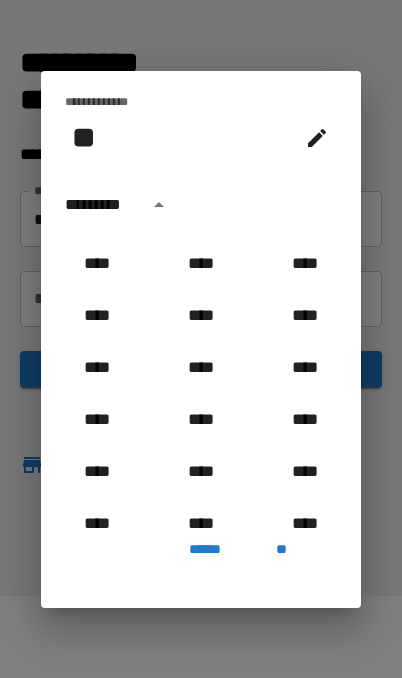 scroll, scrollTop: 1286, scrollLeft: 0, axis: vertical 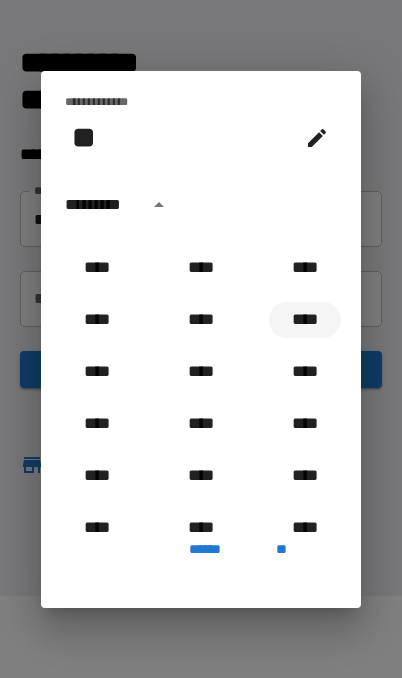 click on "****" at bounding box center (305, 320) 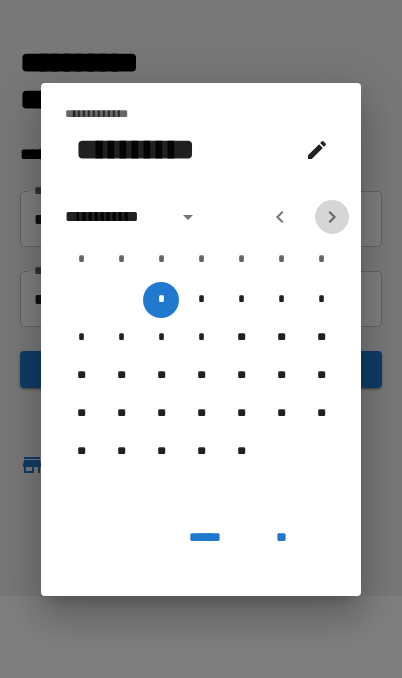 click 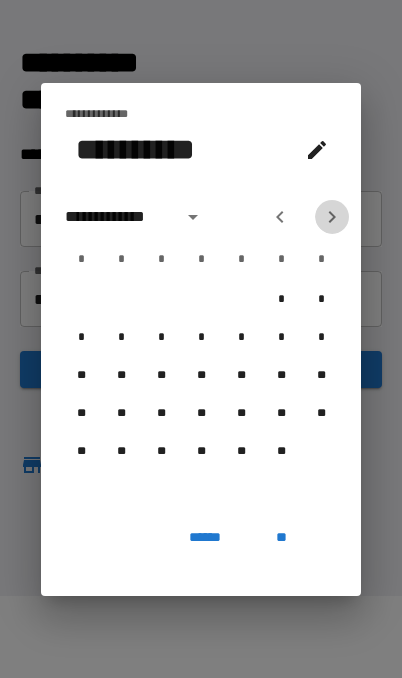 click 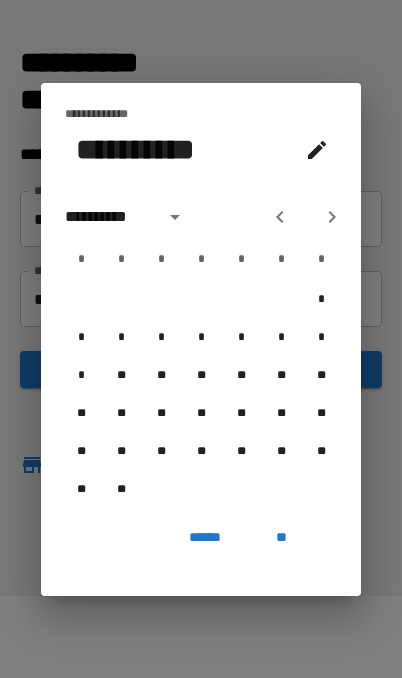 click 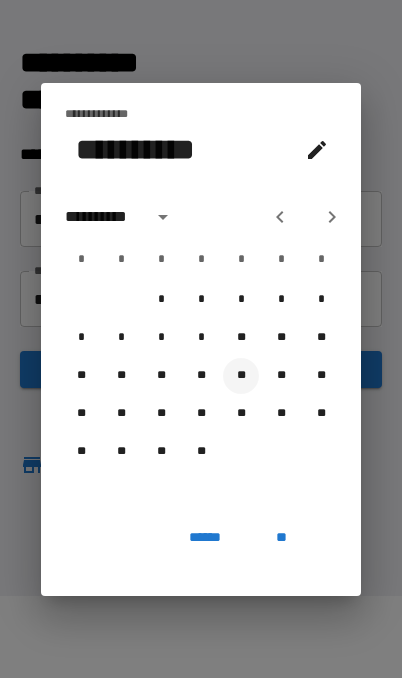 click on "**" at bounding box center (241, 376) 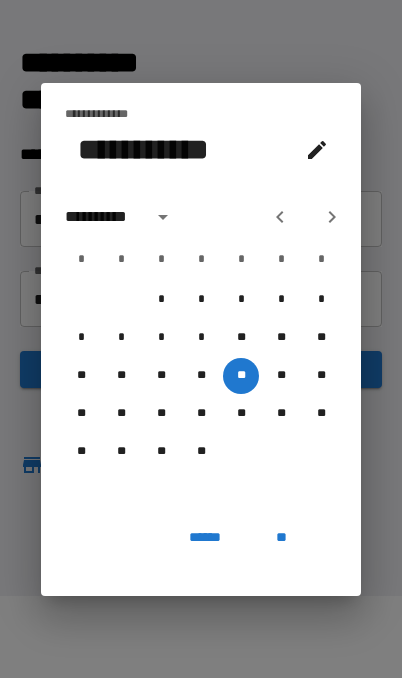 click on "**" at bounding box center (281, 538) 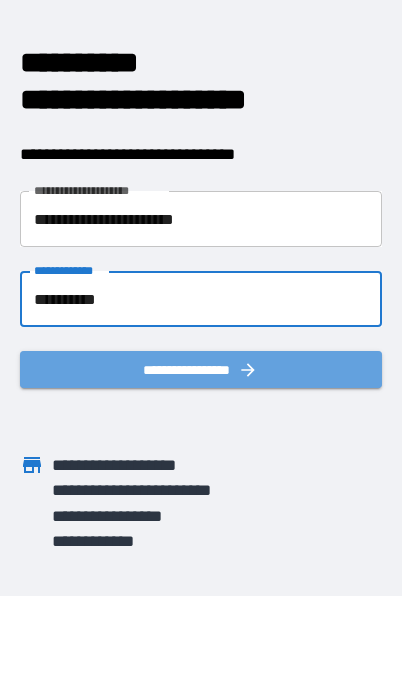 click on "**********" at bounding box center (201, 369) 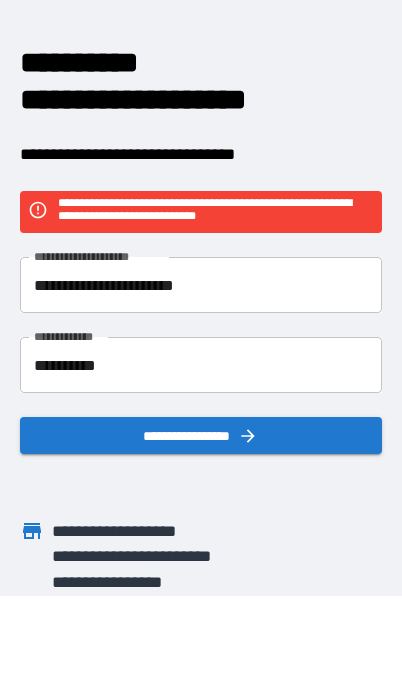 click on "**********" at bounding box center (201, 285) 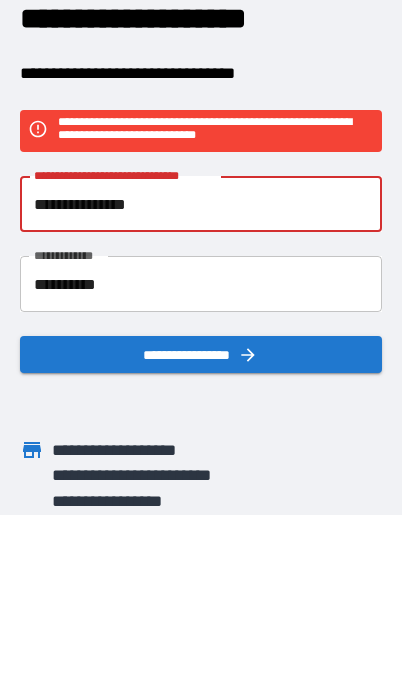 type on "**********" 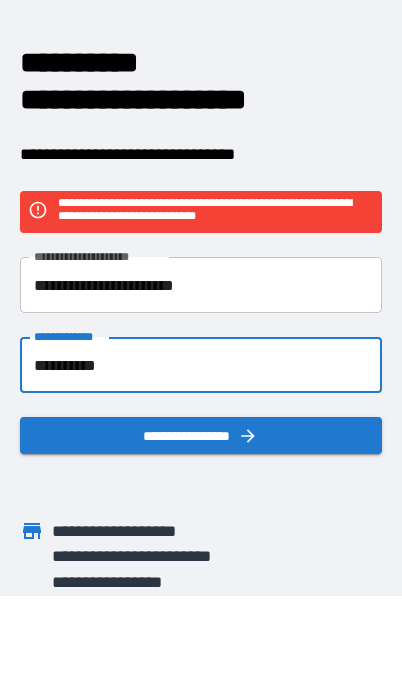 click on "**********" at bounding box center (201, 435) 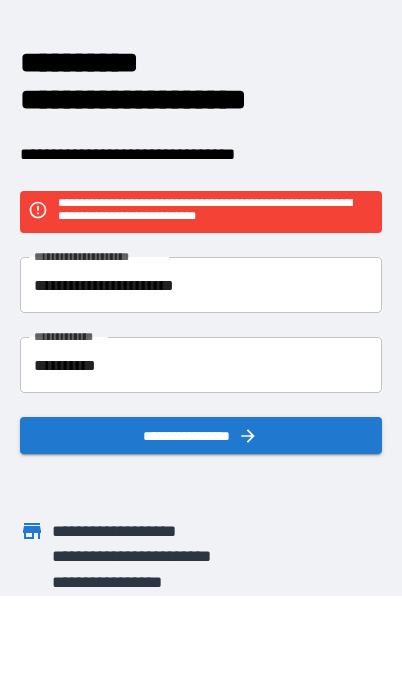 click on "**********" at bounding box center [201, 285] 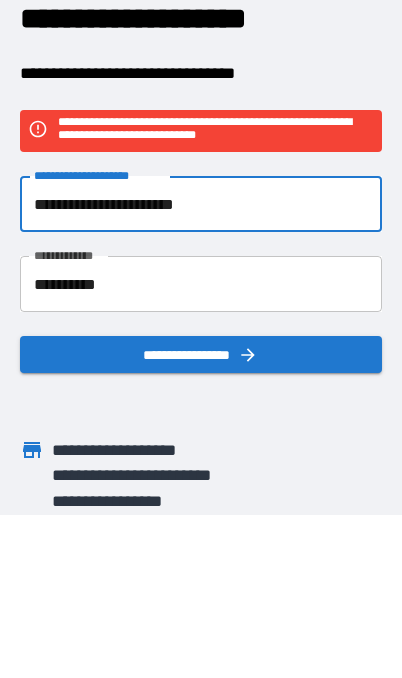 click on "**********" at bounding box center [201, 285] 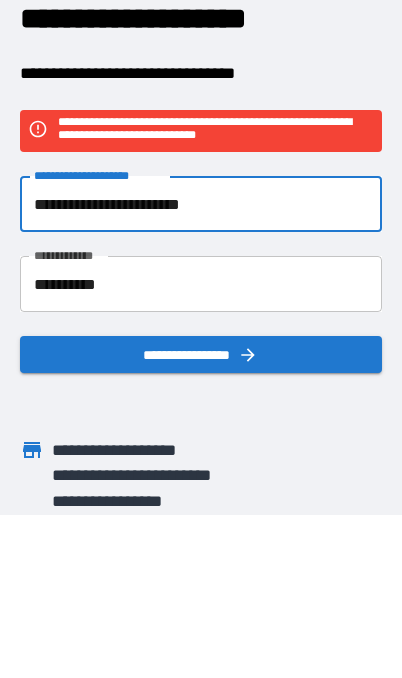 type on "**********" 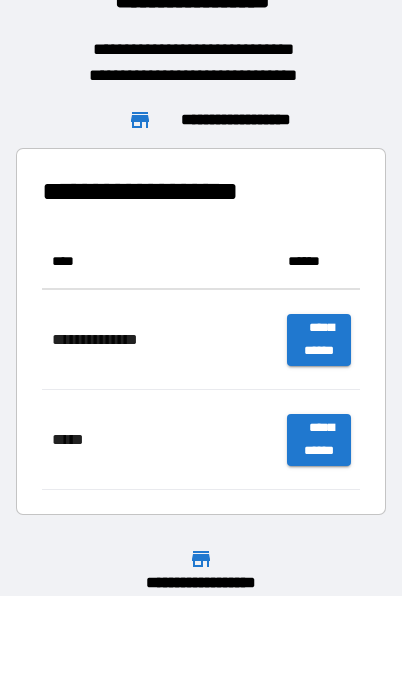 scroll, scrollTop: 1, scrollLeft: 1, axis: both 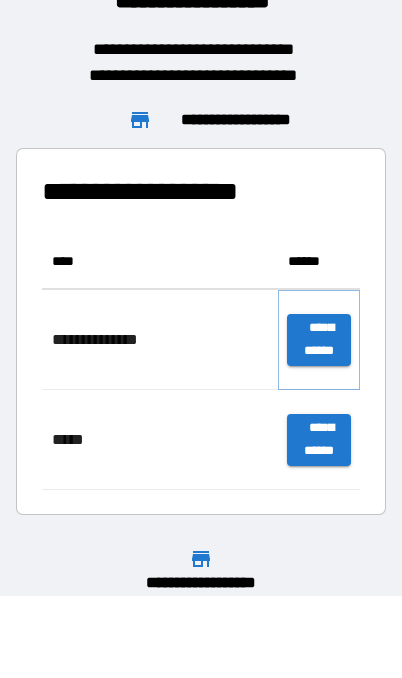 click on "**********" at bounding box center (319, 340) 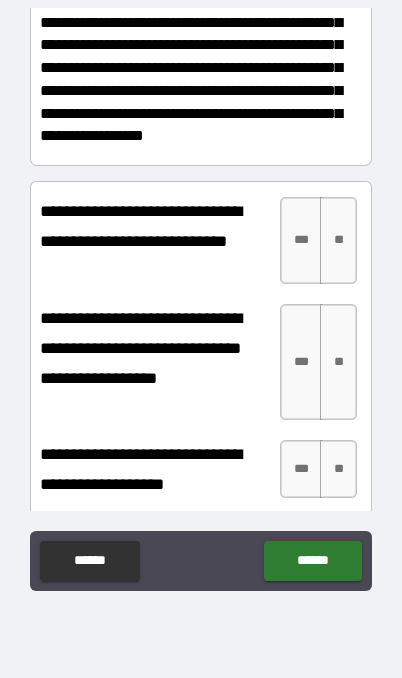 scroll, scrollTop: 304, scrollLeft: 0, axis: vertical 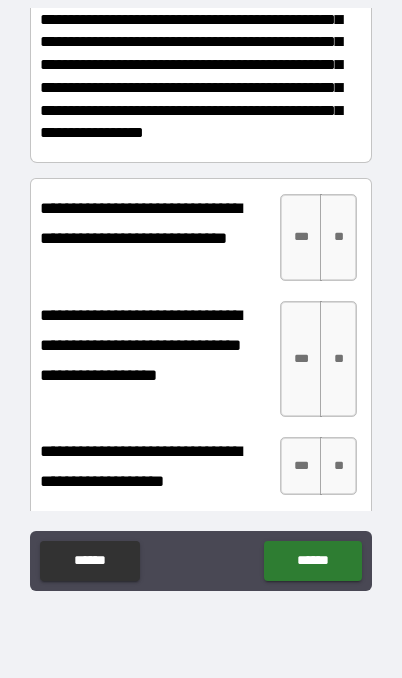 click on "**" at bounding box center (338, 237) 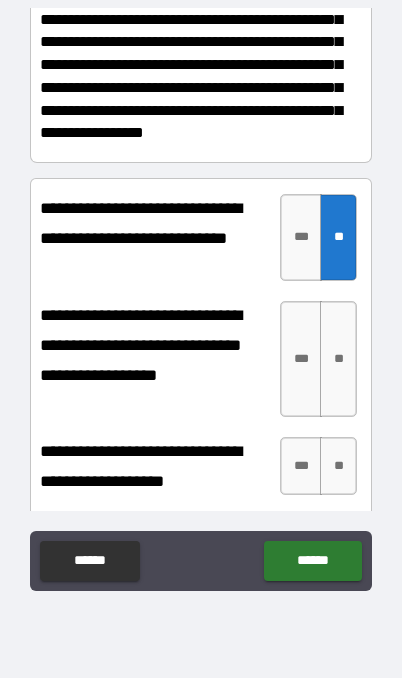 click on "**" at bounding box center [338, 359] 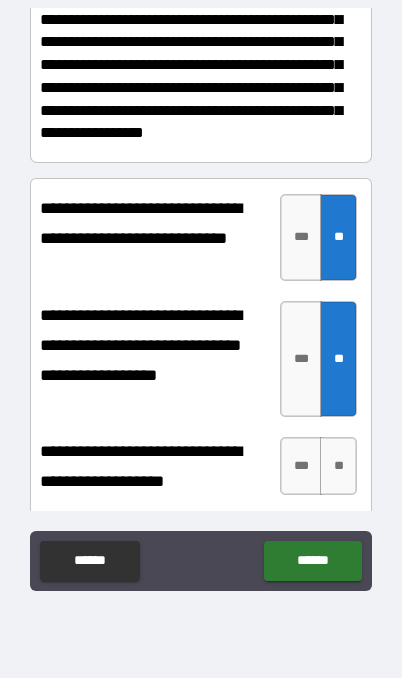 click on "**" at bounding box center (338, 466) 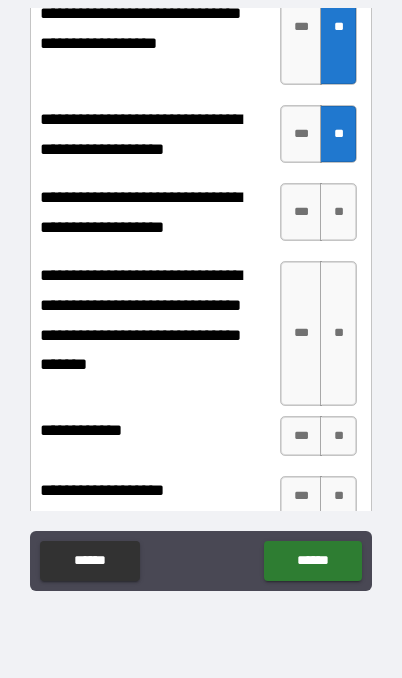 scroll, scrollTop: 606, scrollLeft: 0, axis: vertical 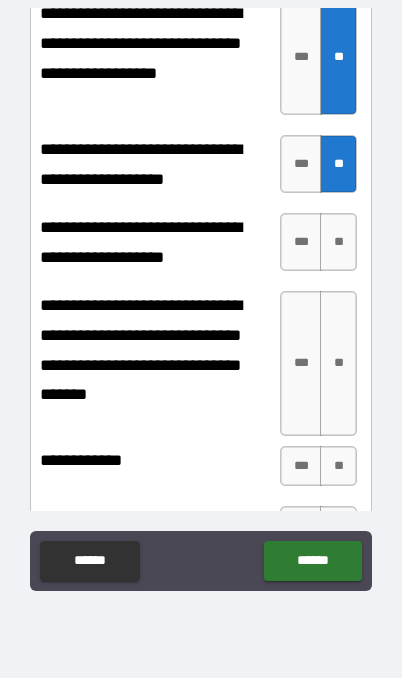 click on "**" at bounding box center (338, 242) 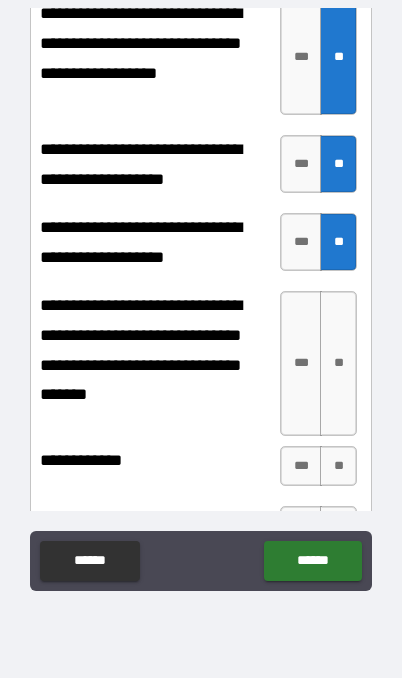 click on "**" at bounding box center (338, 363) 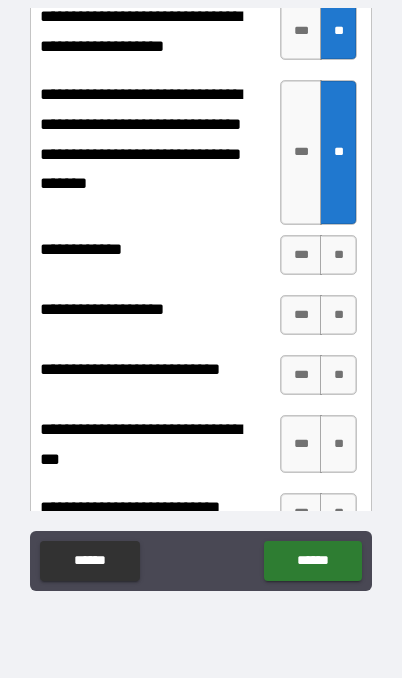 scroll, scrollTop: 818, scrollLeft: 0, axis: vertical 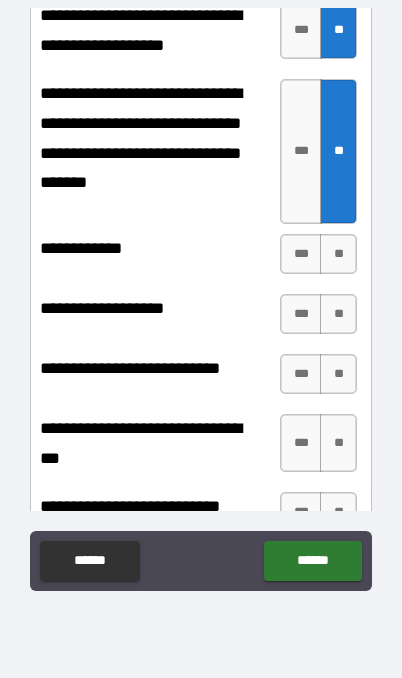 click on "**" at bounding box center [338, 254] 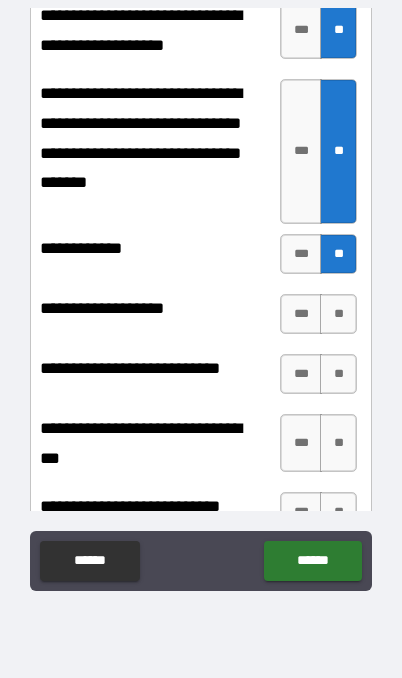 click on "**" at bounding box center [338, 314] 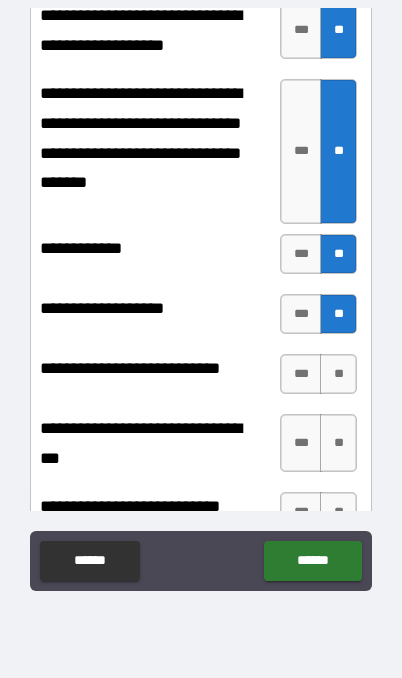 click on "**" at bounding box center (338, 374) 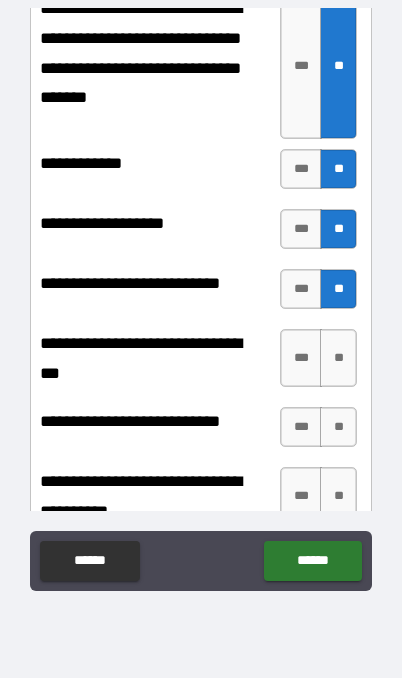 scroll, scrollTop: 919, scrollLeft: 0, axis: vertical 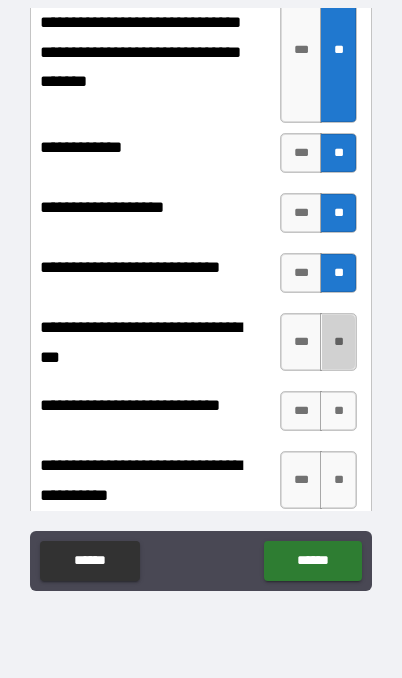 click on "**" at bounding box center (338, 342) 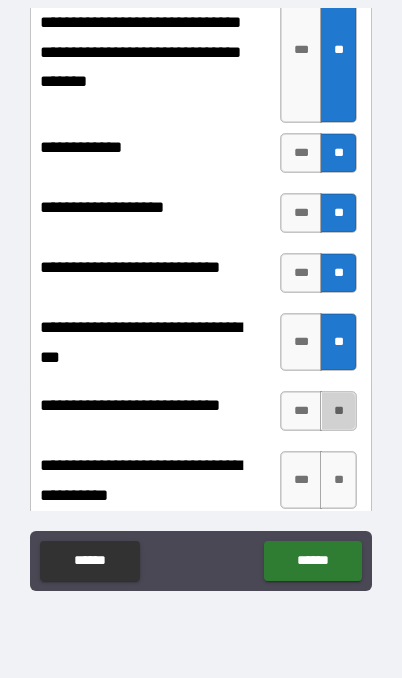click on "**" at bounding box center [338, 411] 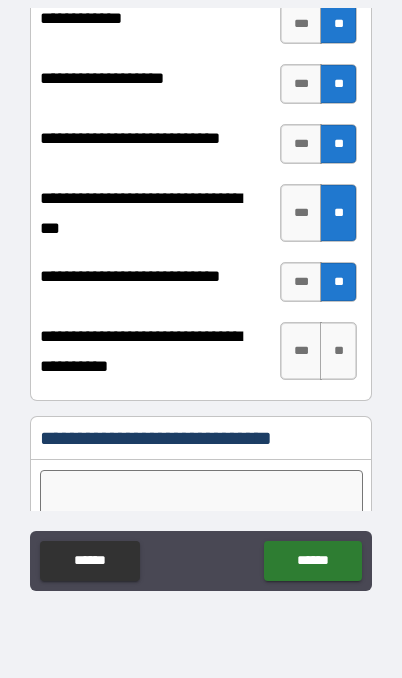 scroll, scrollTop: 1049, scrollLeft: 0, axis: vertical 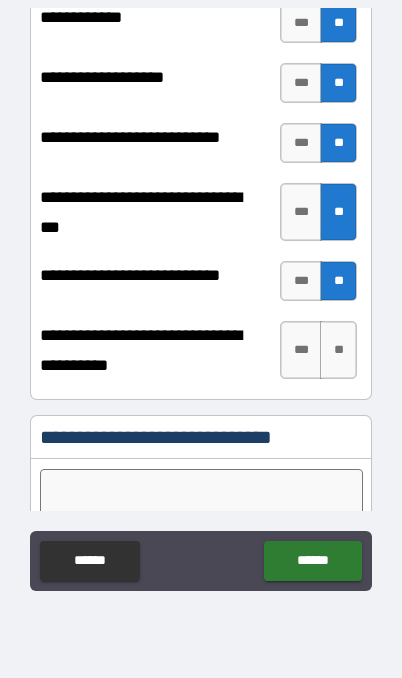 click on "***" at bounding box center [301, 350] 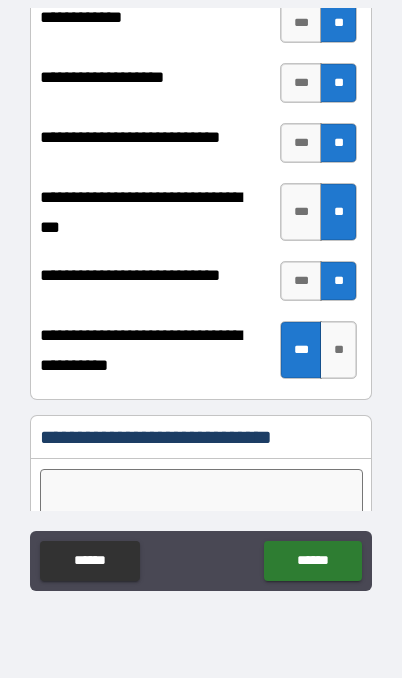 type on "*" 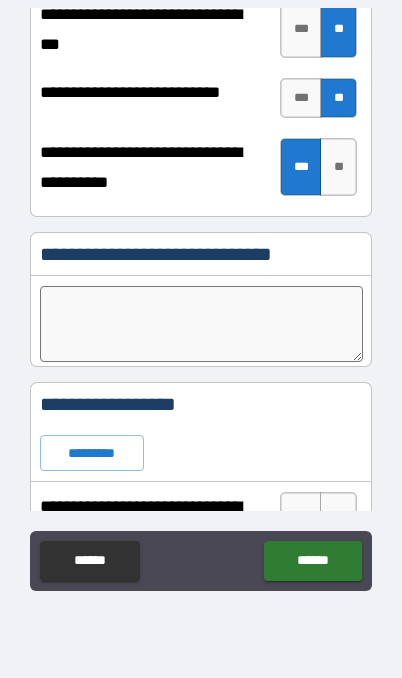 scroll, scrollTop: 1264, scrollLeft: 0, axis: vertical 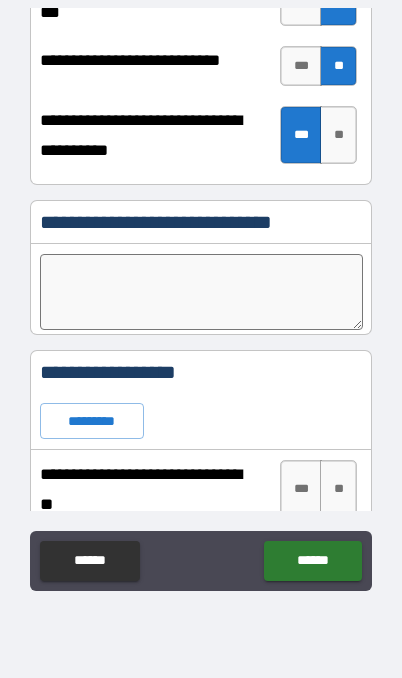 click at bounding box center (202, 292) 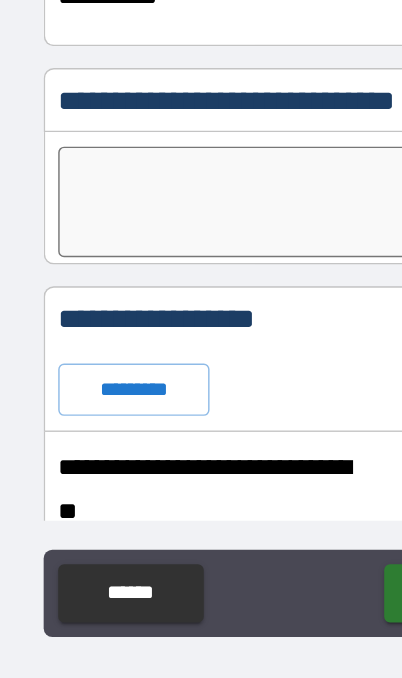 type on "*" 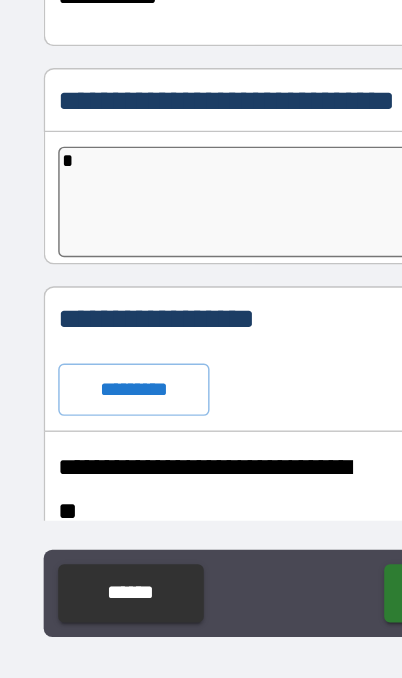 type on "*" 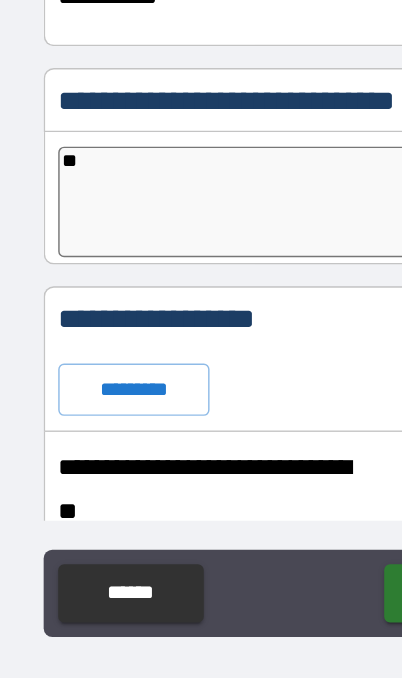 type on "*" 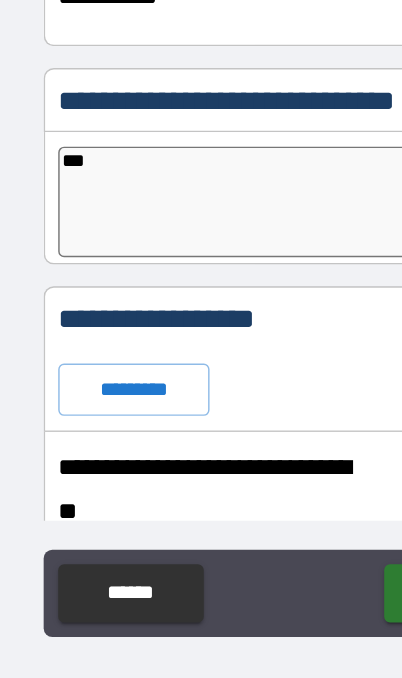 type on "*" 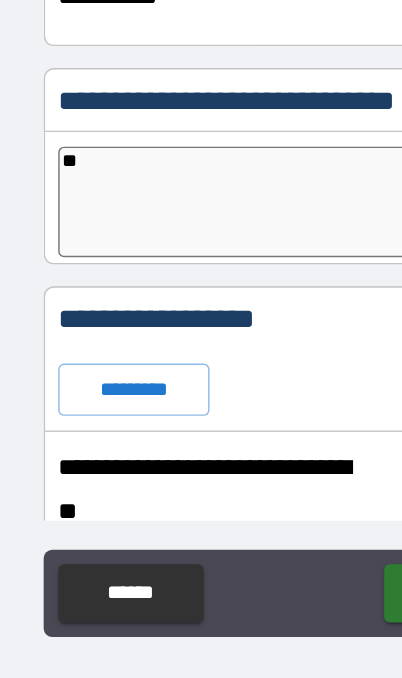 type on "*" 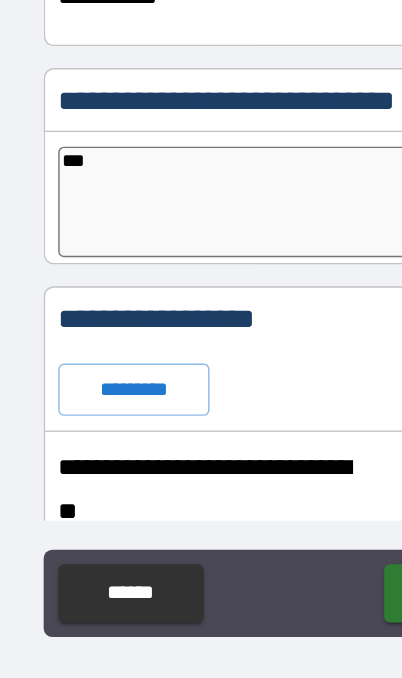 type on "*" 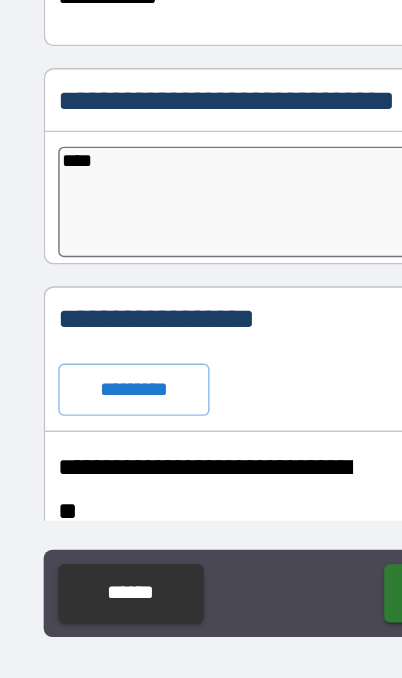 type on "*" 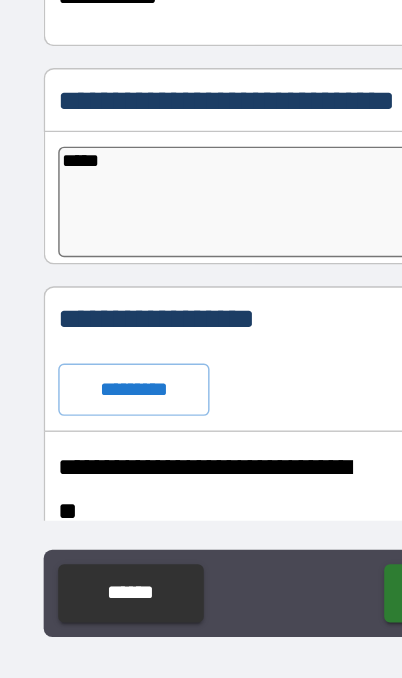 type on "*" 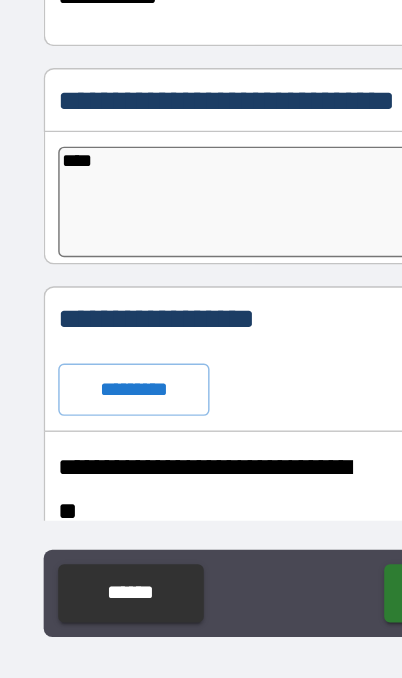 type on "*" 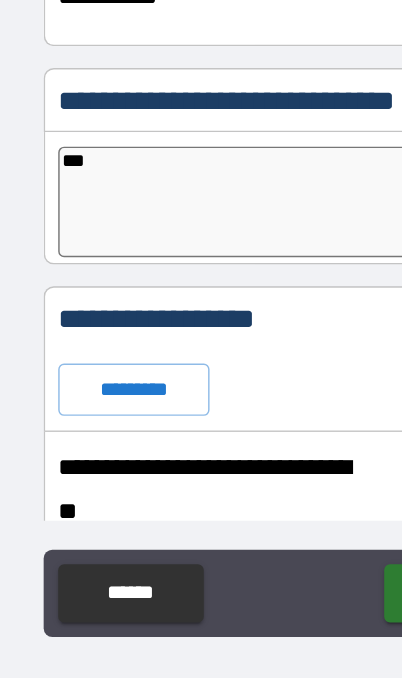 type on "**" 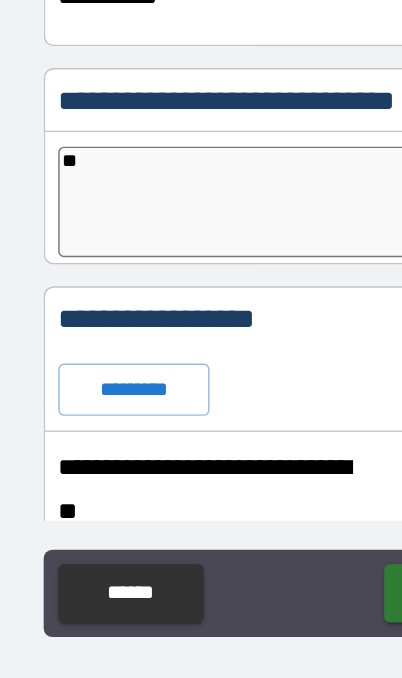 type on "*" 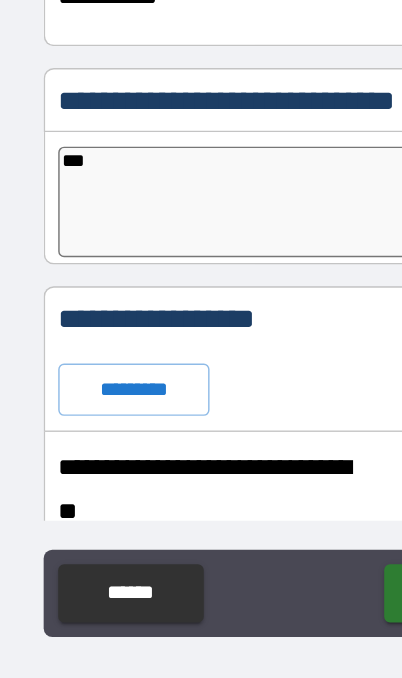 type on "*" 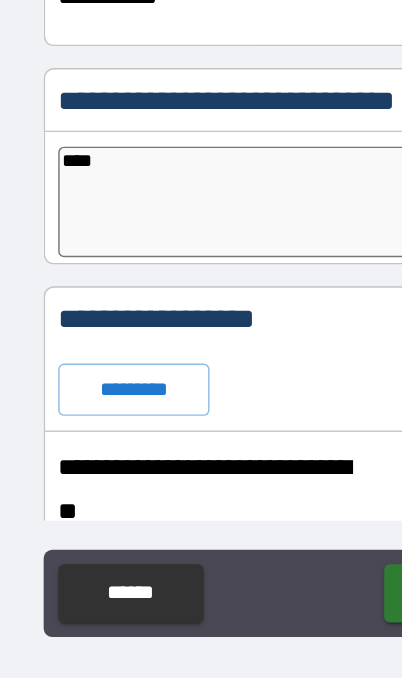type on "*" 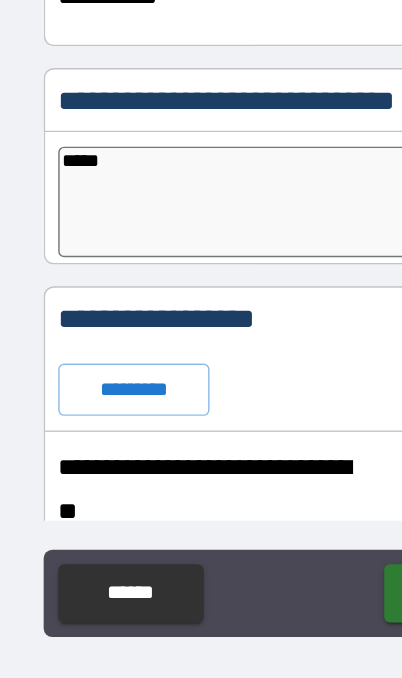 type on "*" 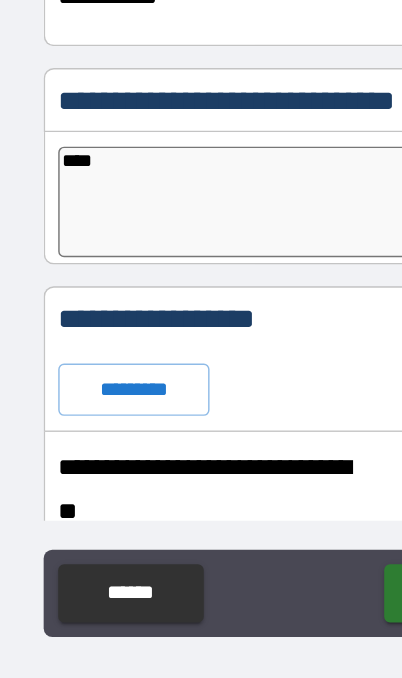 type on "*" 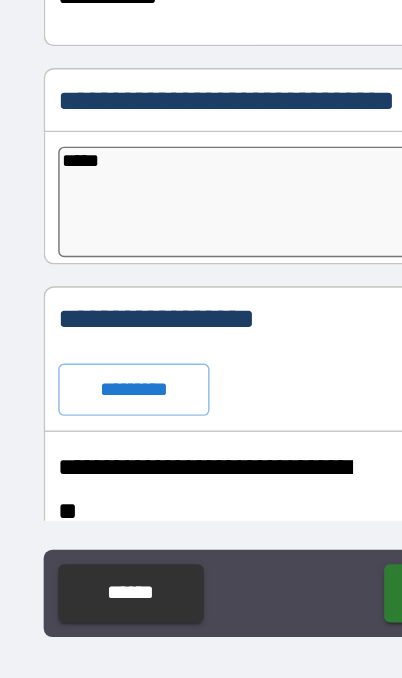 type on "********" 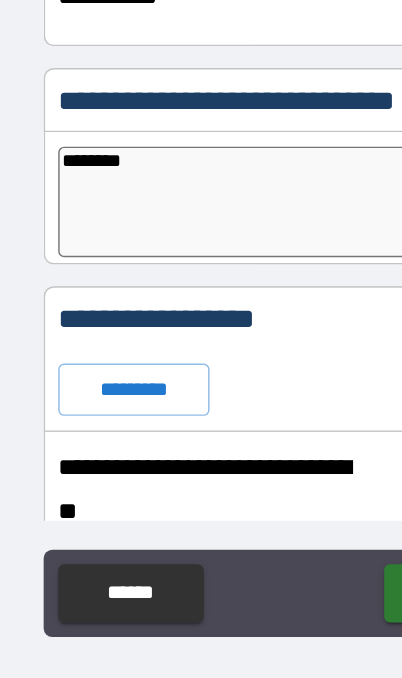 type on "********" 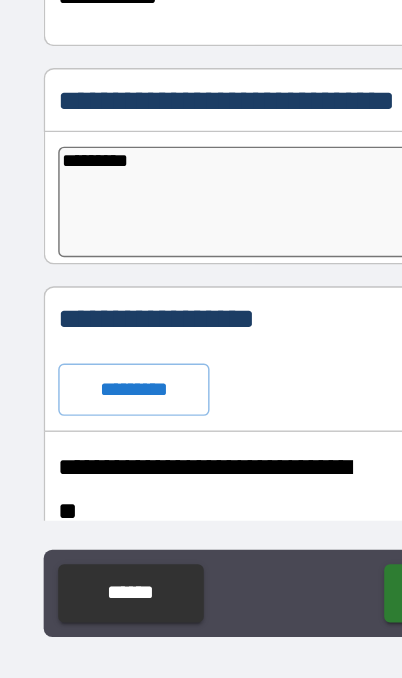 type on "*" 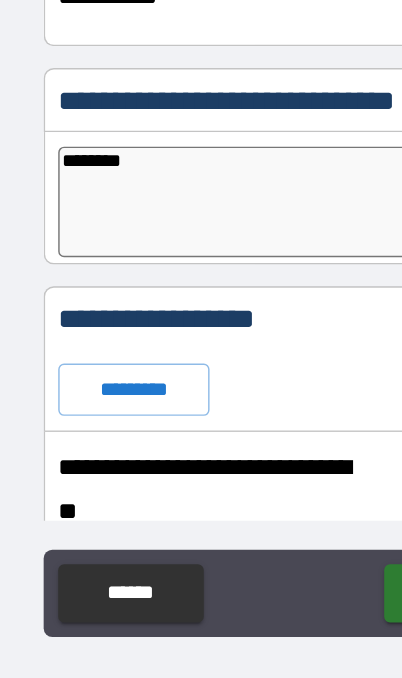 type on "*******" 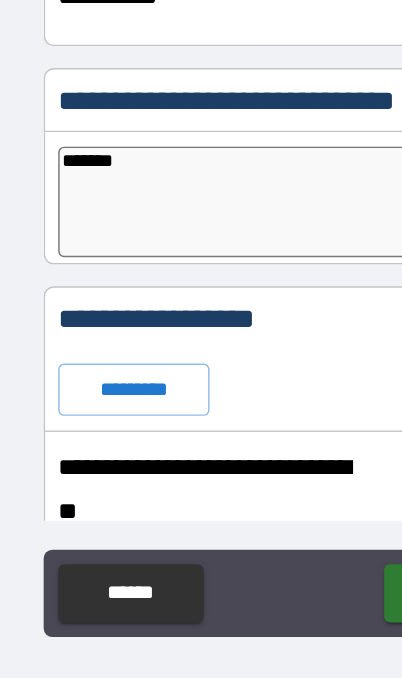 type on "******" 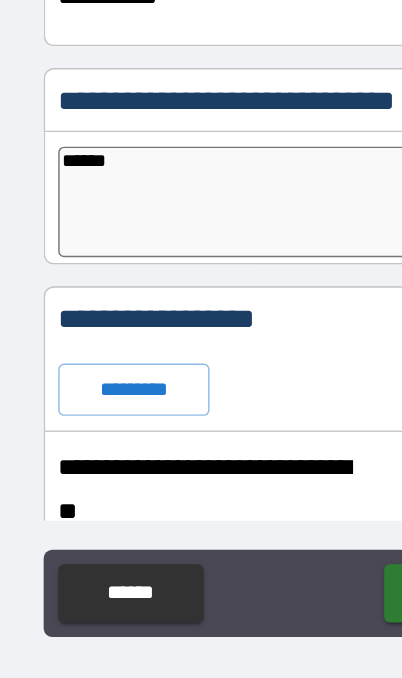 type on "*" 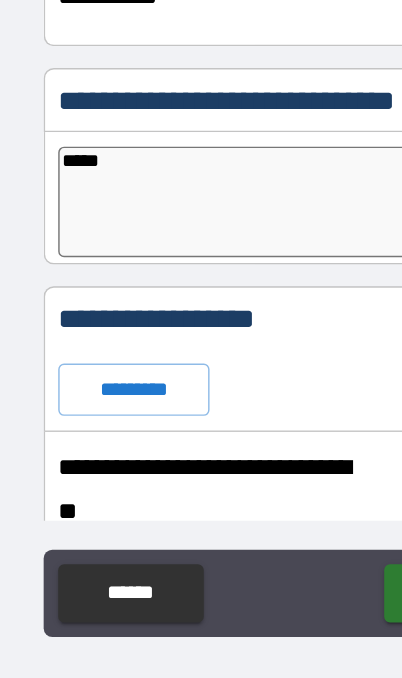 type on "*" 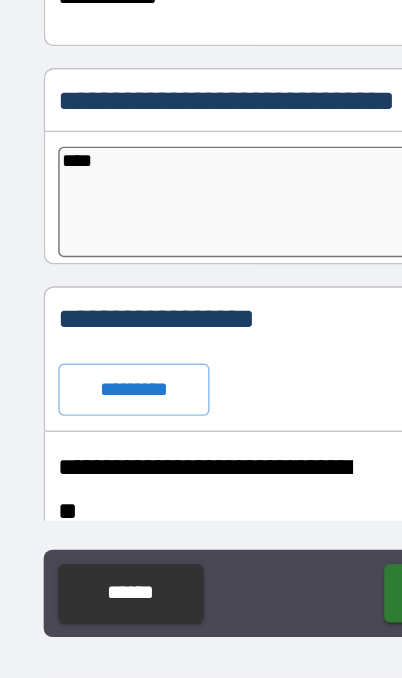type on "***" 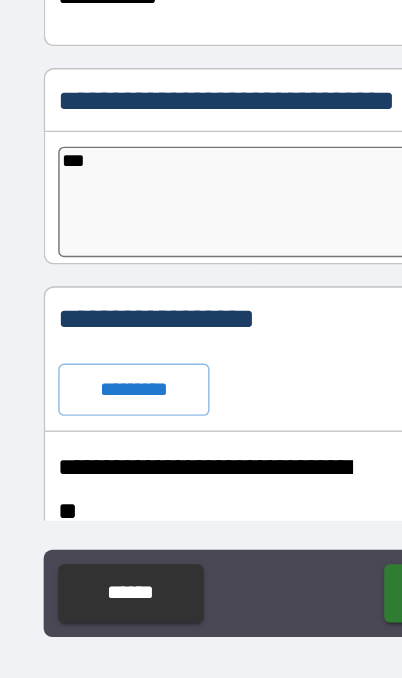 type on "*" 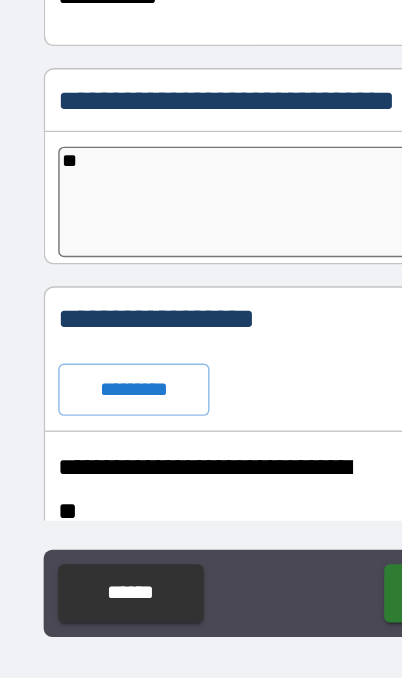 type on "*" 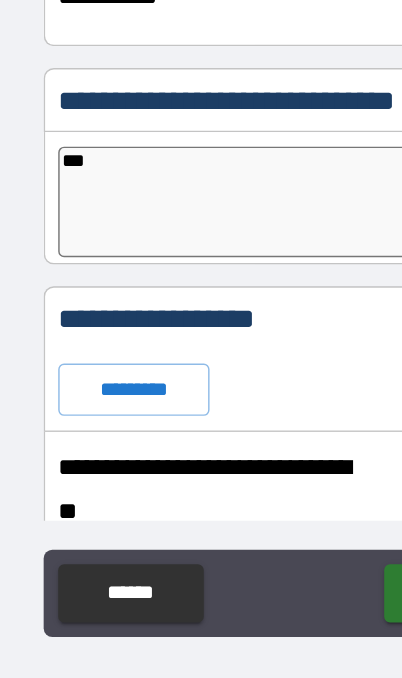 type on "*" 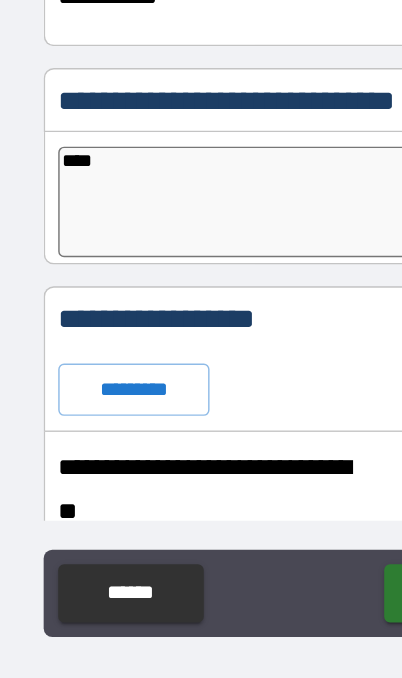 type on "*" 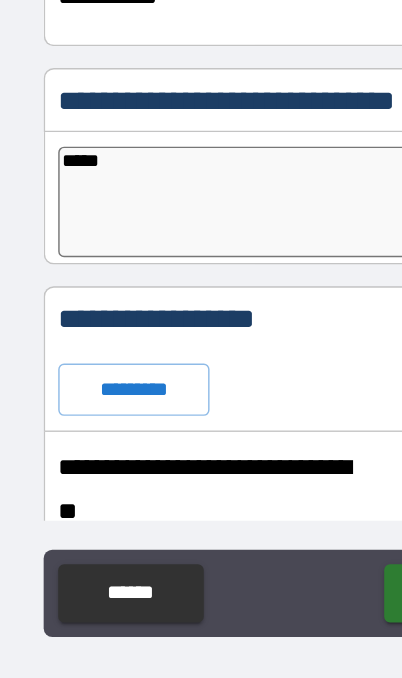 type on "******" 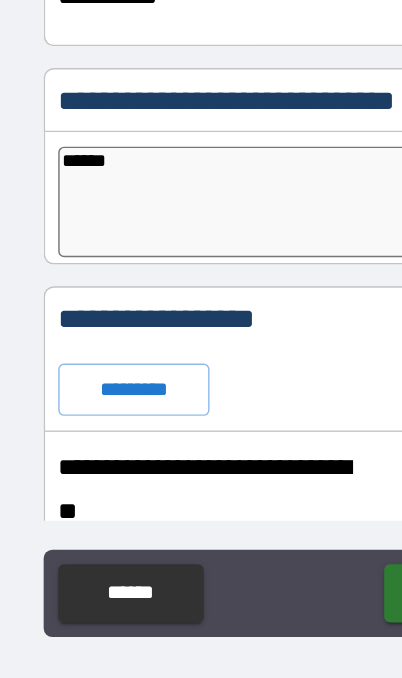 type on "*" 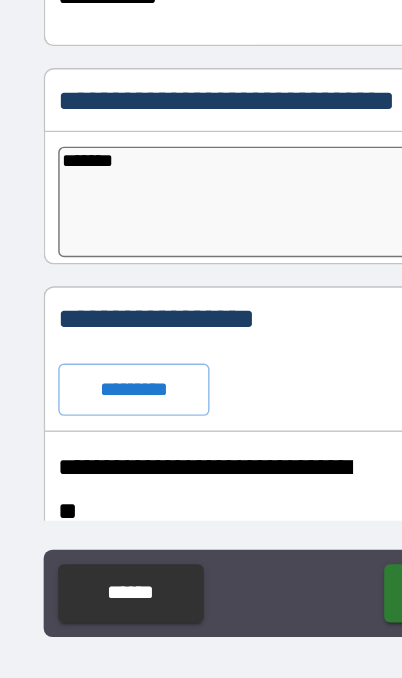 type on "*" 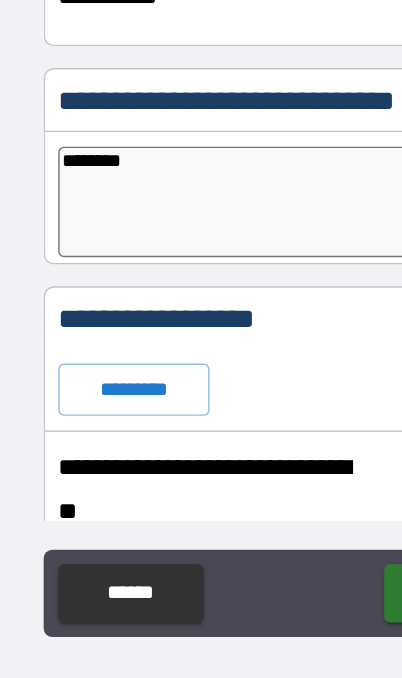 type on "*" 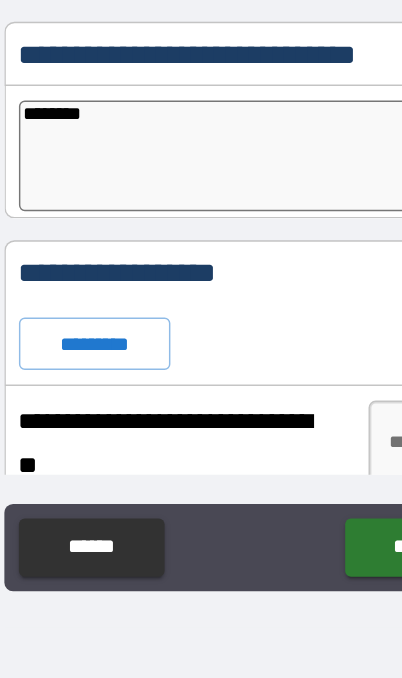 click on "*********" at bounding box center (92, 421) 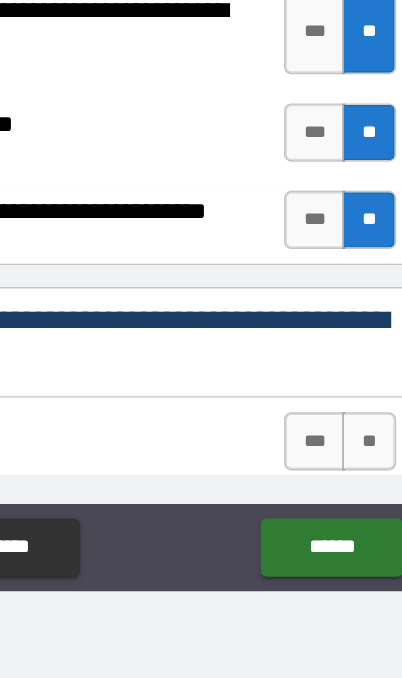 scroll, scrollTop: 1557, scrollLeft: 0, axis: vertical 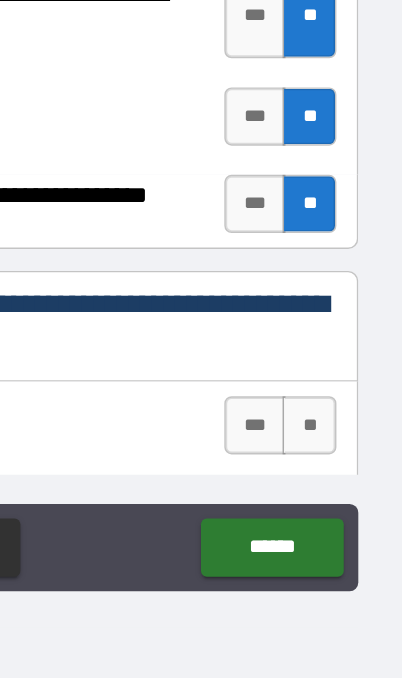 click on "**" at bounding box center [338, 477] 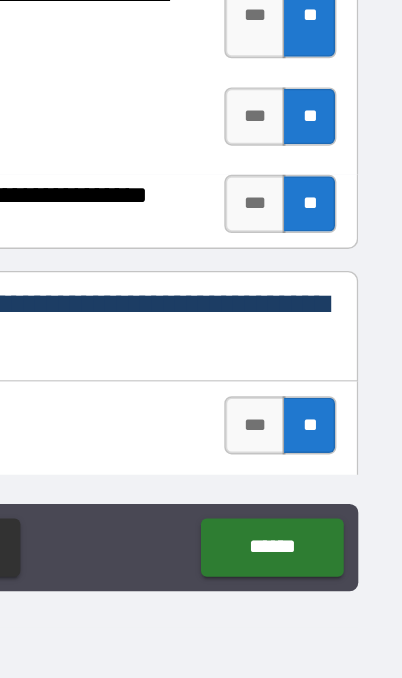 type on "*" 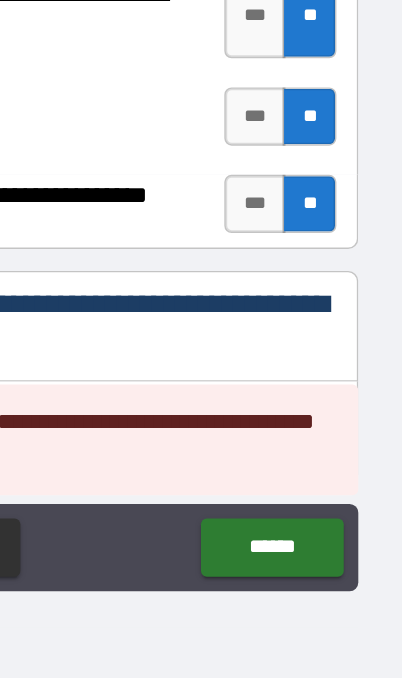 type on "*" 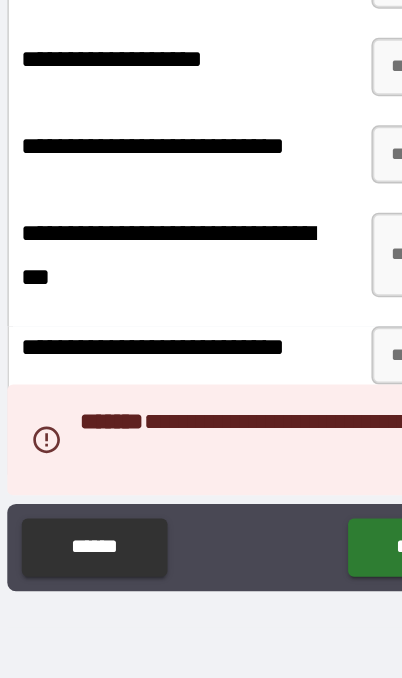 scroll, scrollTop: 891, scrollLeft: 0, axis: vertical 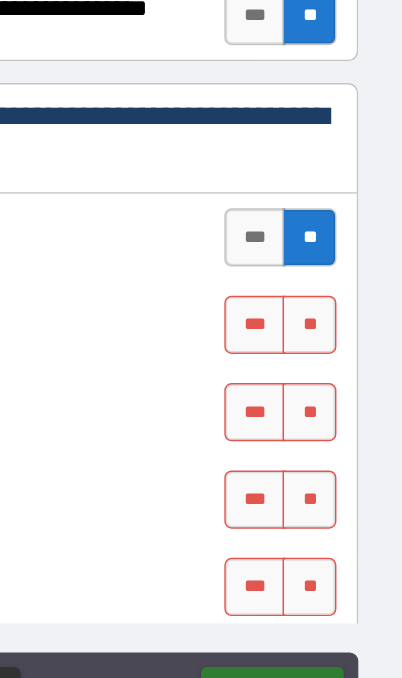 click on "**" at bounding box center (338, 306) 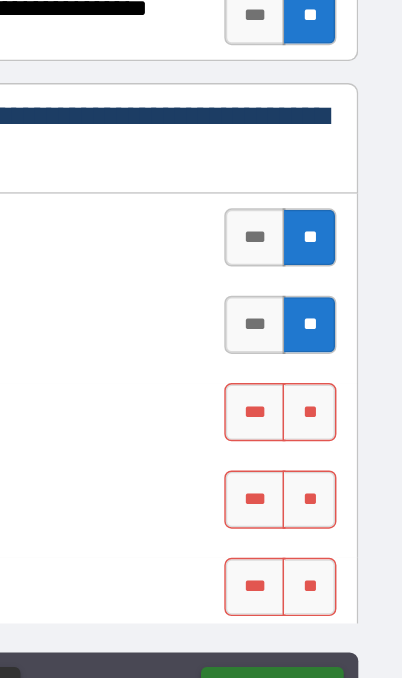 type on "*" 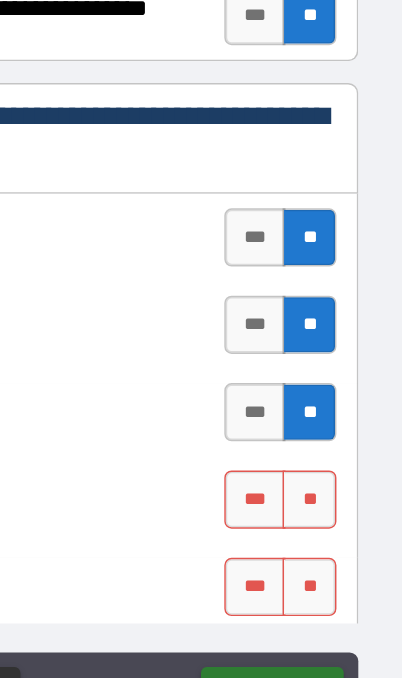 type on "*" 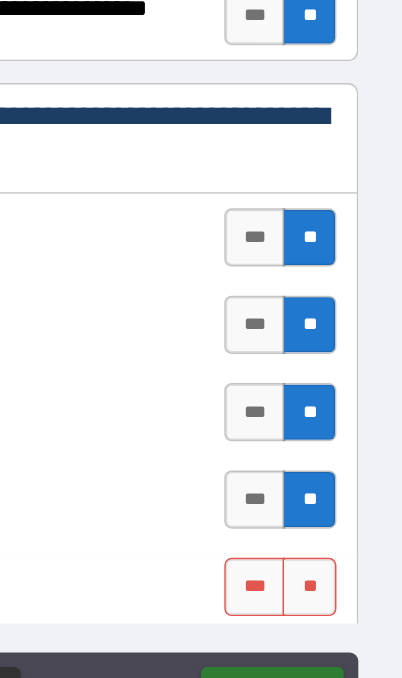 click on "**" at bounding box center (338, 486) 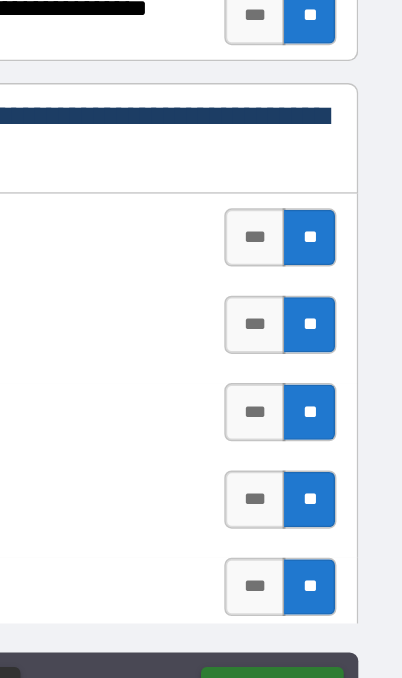 type on "*" 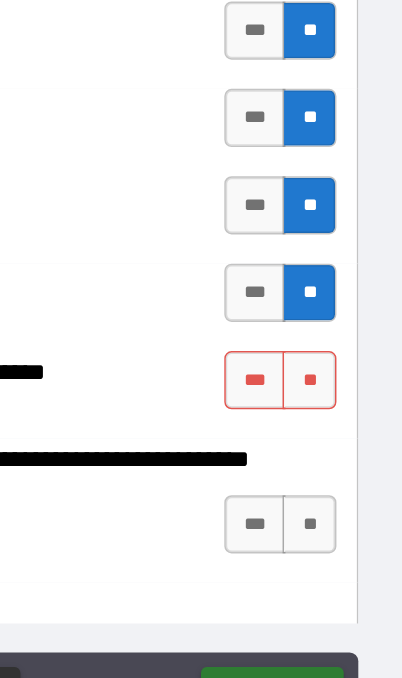 scroll, scrollTop: 1970, scrollLeft: 0, axis: vertical 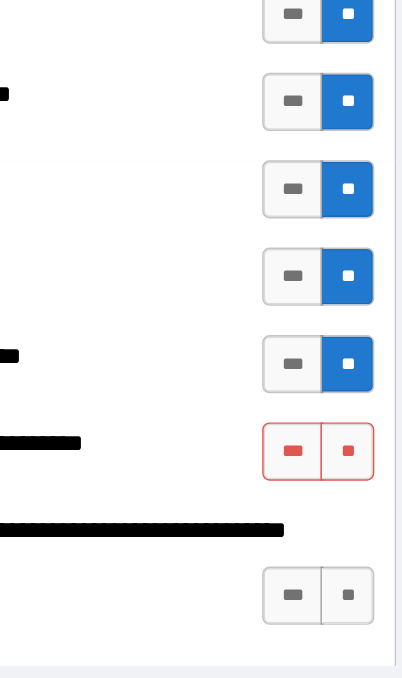 click on "**" at bounding box center [338, 364] 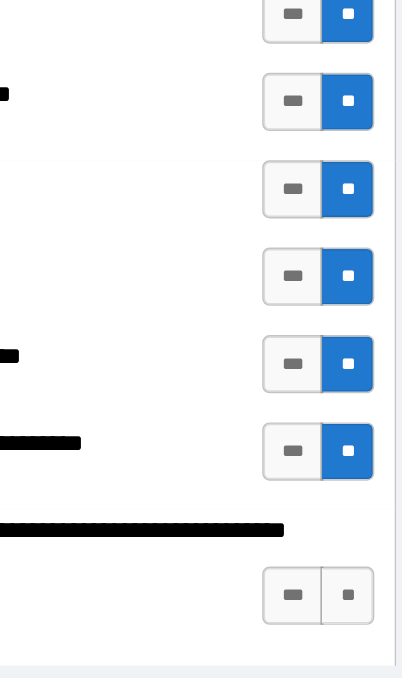 type on "*" 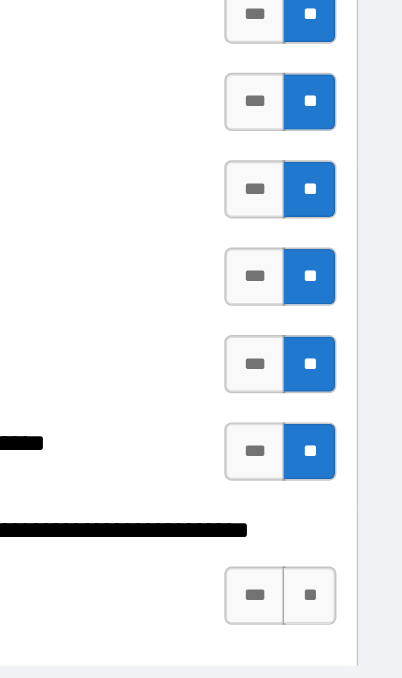 click on "**" at bounding box center (338, 463) 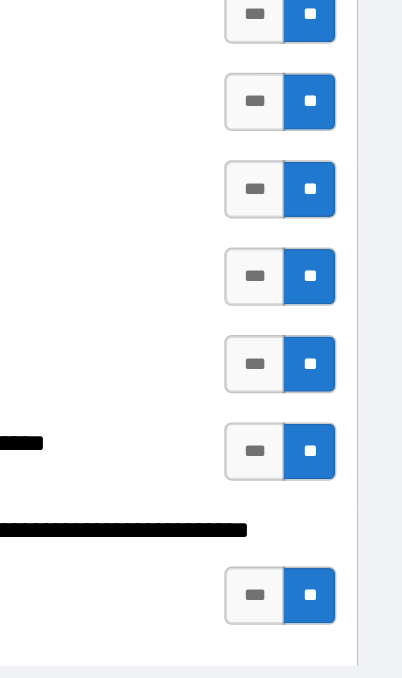 type on "*" 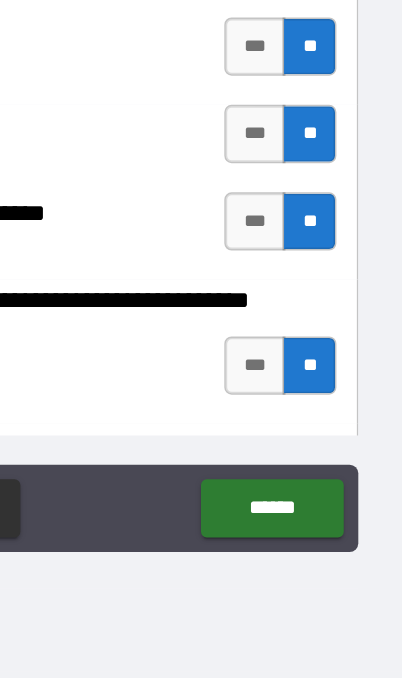 click on "******" at bounding box center [312, 561] 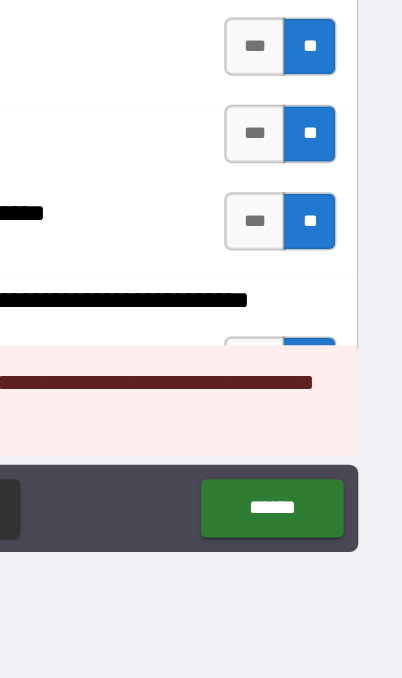 type on "*" 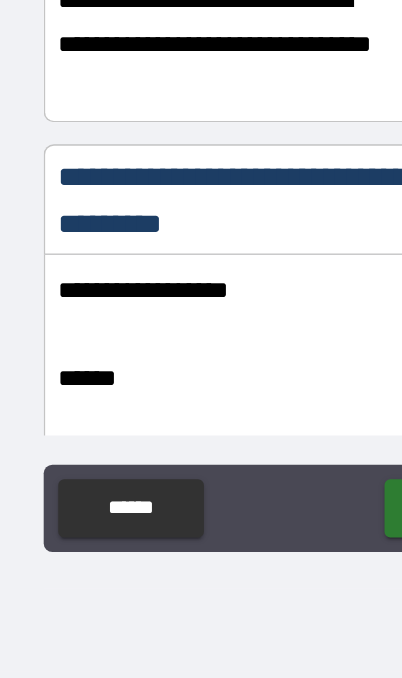 scroll, scrollTop: 2448, scrollLeft: 0, axis: vertical 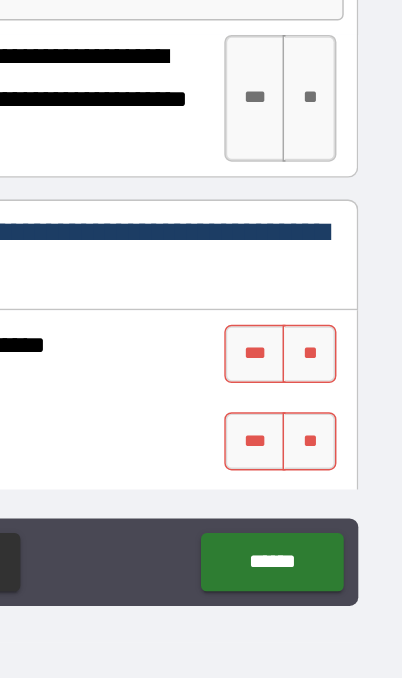 click on "**" at bounding box center (338, 242) 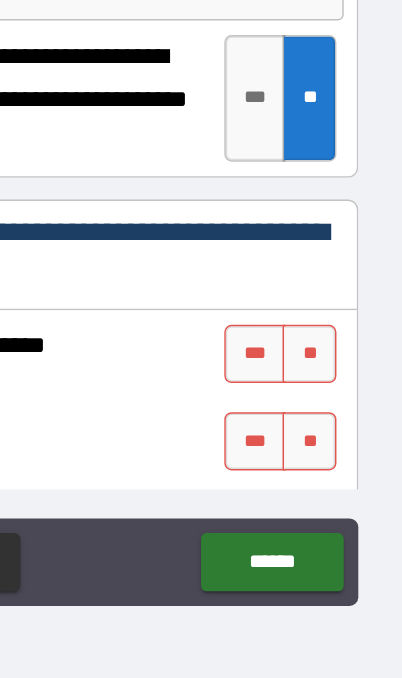 type on "*" 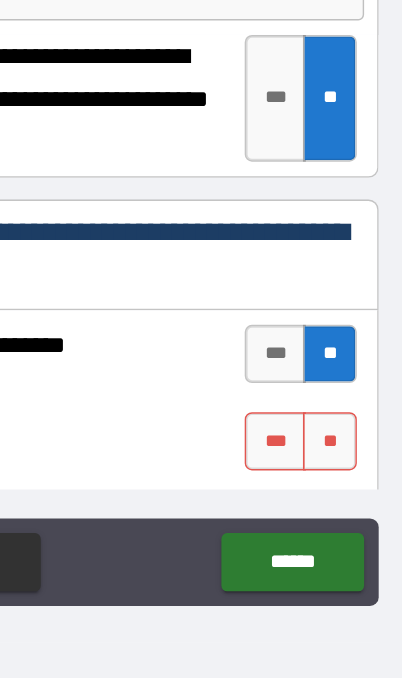 click on "**" at bounding box center (338, 478) 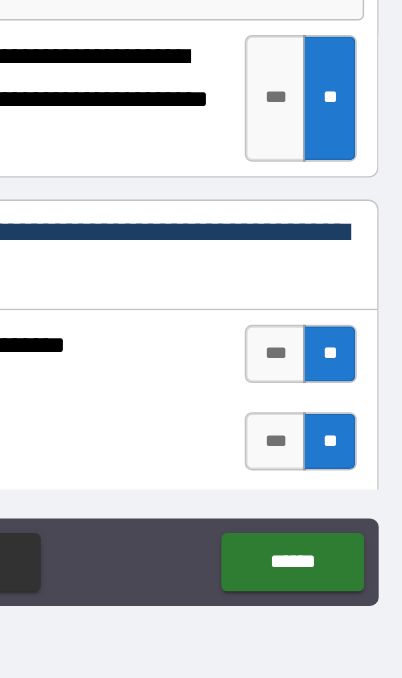 type on "*" 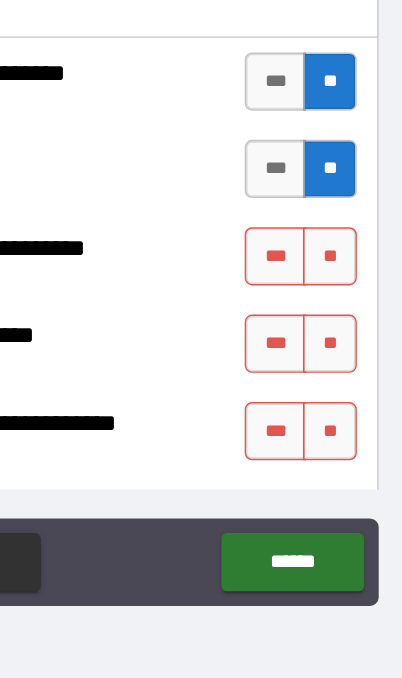 scroll, scrollTop: 2636, scrollLeft: 0, axis: vertical 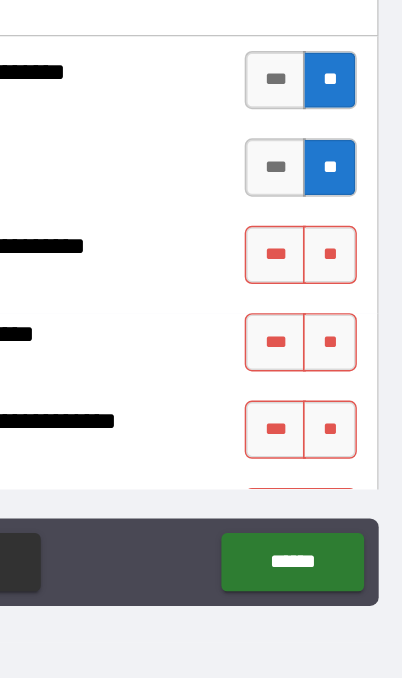 click on "**" at bounding box center [338, 350] 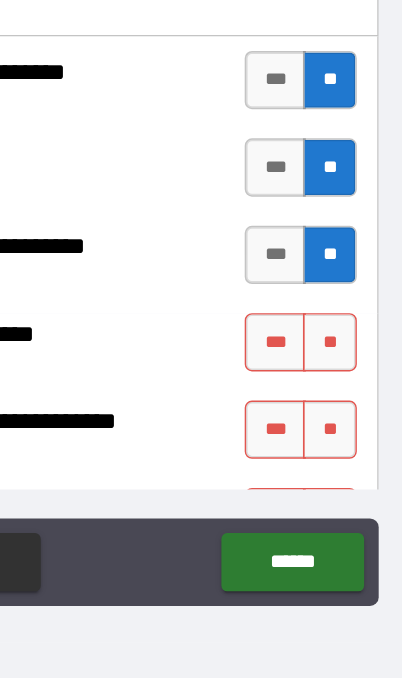 type on "*" 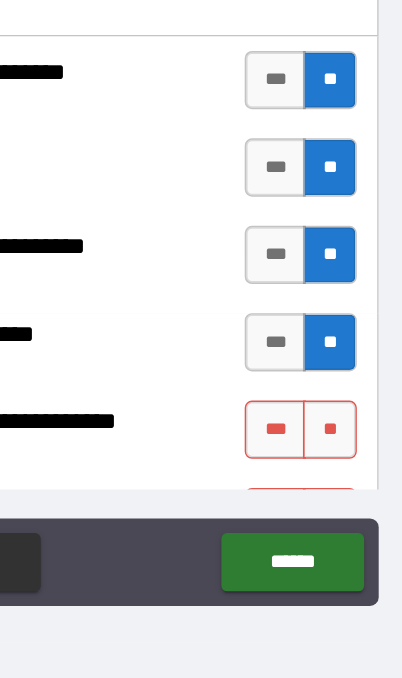type on "*" 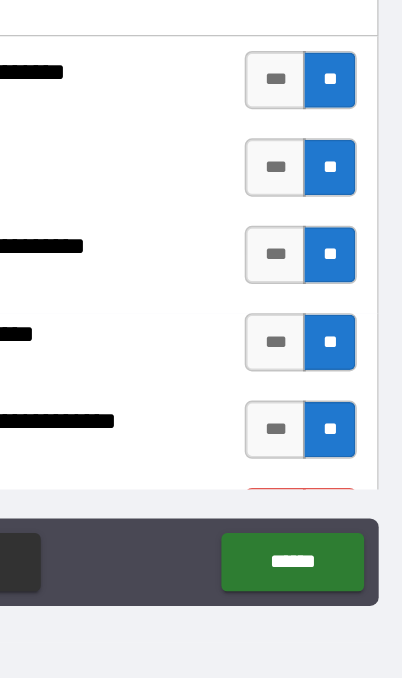 type on "*" 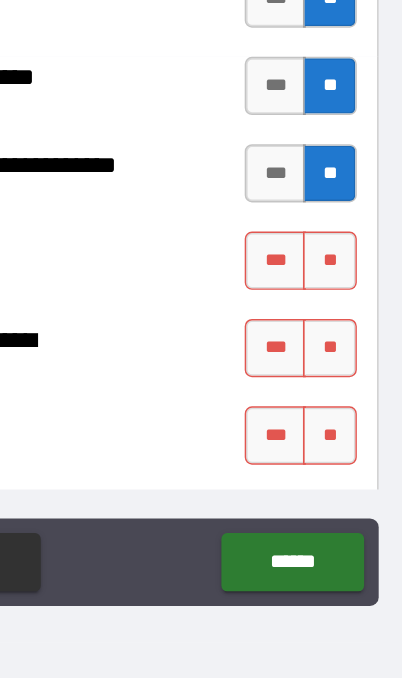 scroll, scrollTop: 2875, scrollLeft: 0, axis: vertical 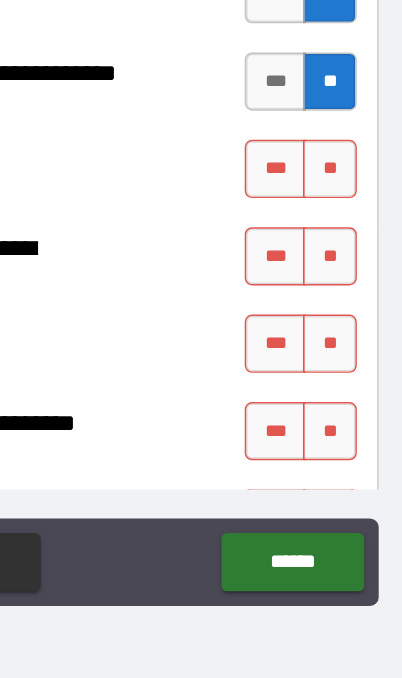 click on "**" at bounding box center (338, 291) 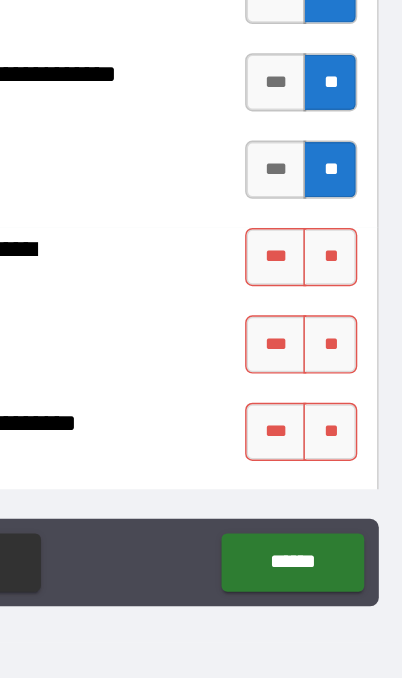 click on "**" at bounding box center (338, 351) 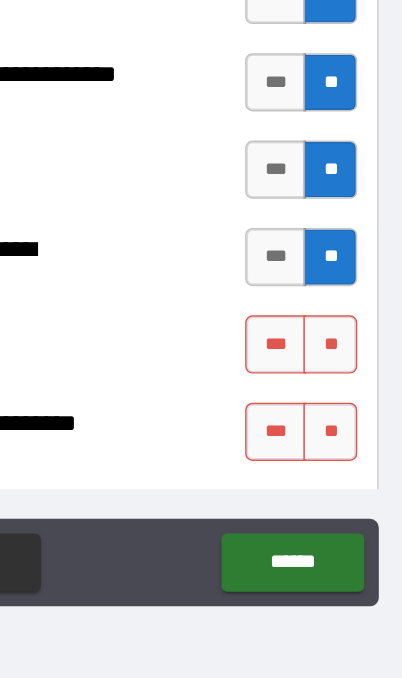 click on "**" at bounding box center (338, 411) 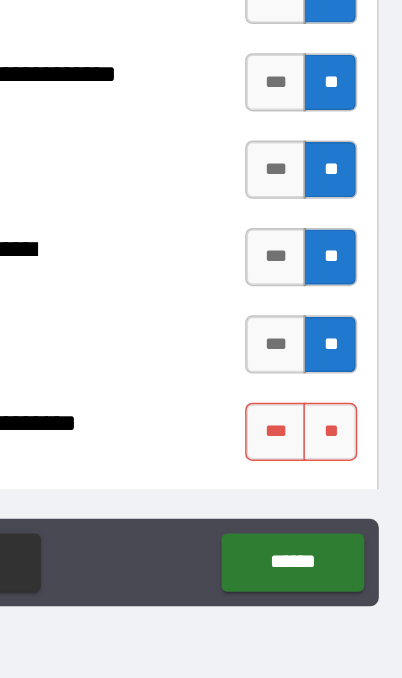 click on "**" at bounding box center [338, 471] 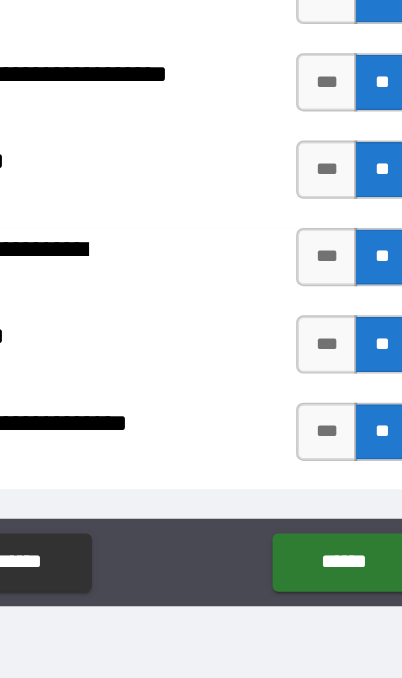 click on "***" at bounding box center (301, 411) 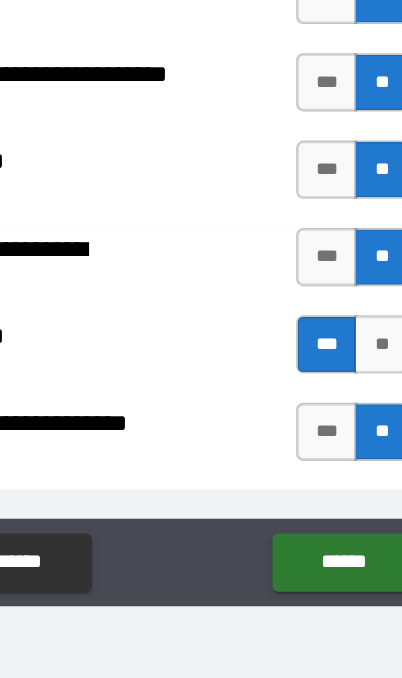 click on "***" at bounding box center (301, 471) 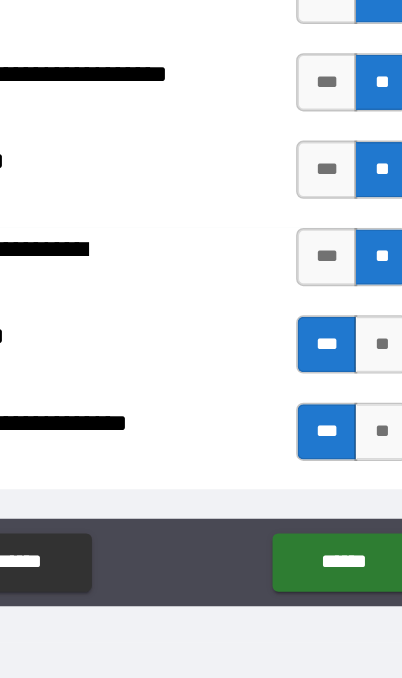 click on "******" at bounding box center (312, 561) 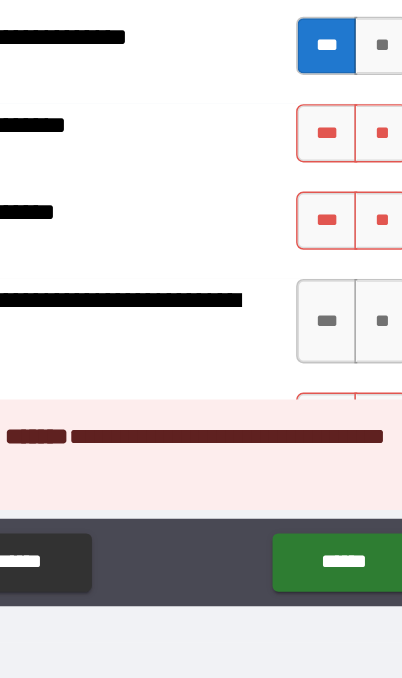 scroll, scrollTop: 3141, scrollLeft: 0, axis: vertical 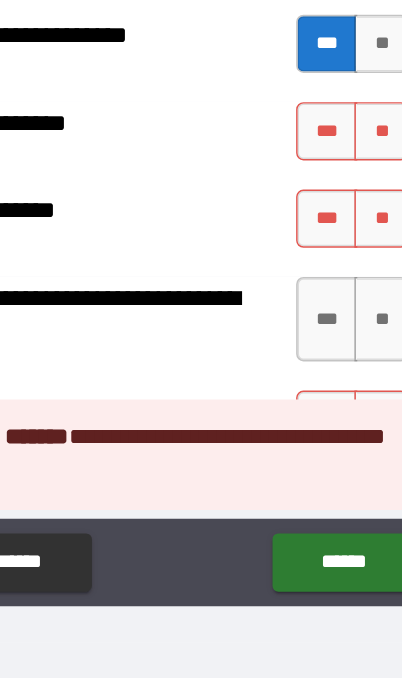 click on "**" at bounding box center (338, 265) 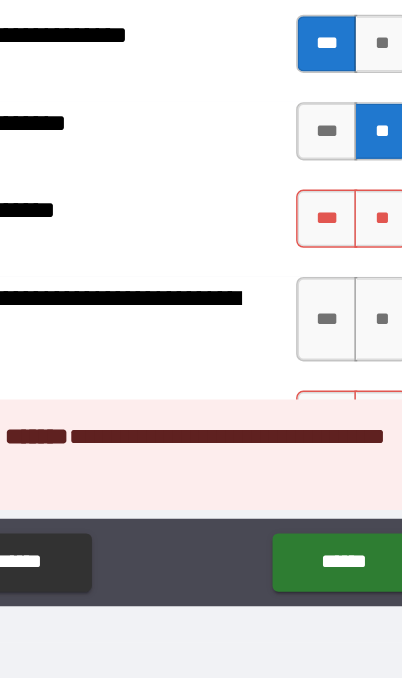 click on "**" at bounding box center (338, 325) 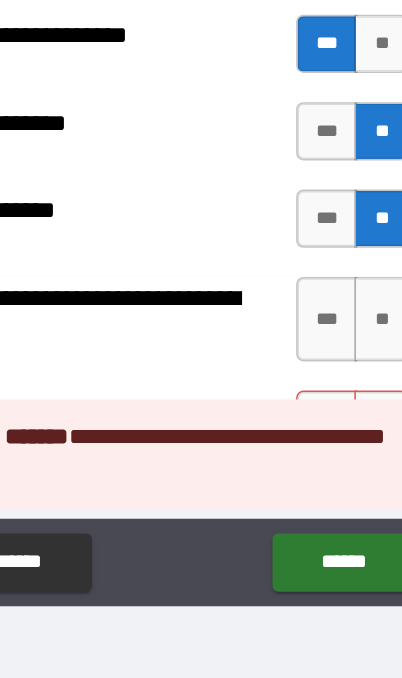 click on "**" at bounding box center [338, 394] 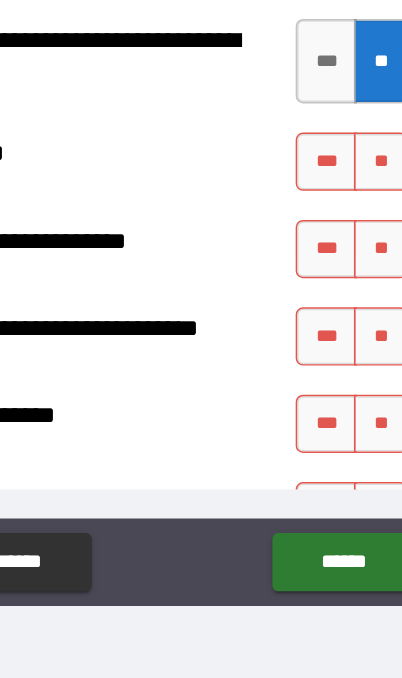 scroll, scrollTop: 3347, scrollLeft: 0, axis: vertical 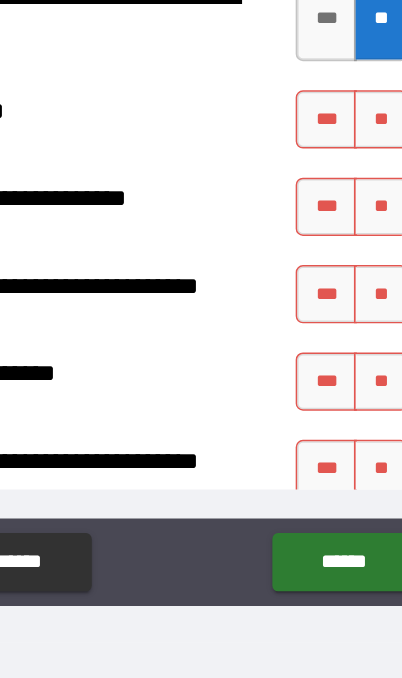 click on "**" at bounding box center [338, 257] 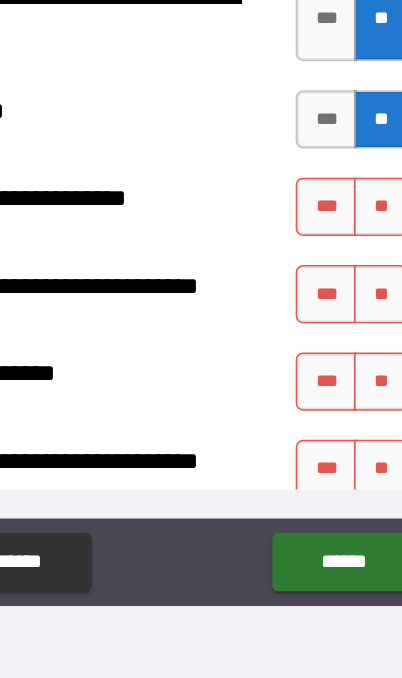 click on "**" at bounding box center (338, 317) 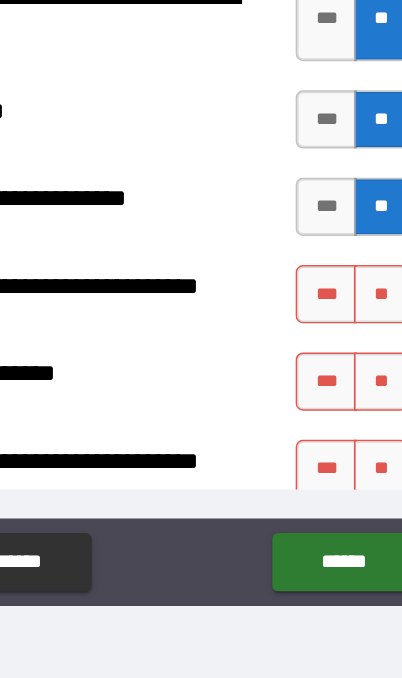 click on "**" at bounding box center [338, 377] 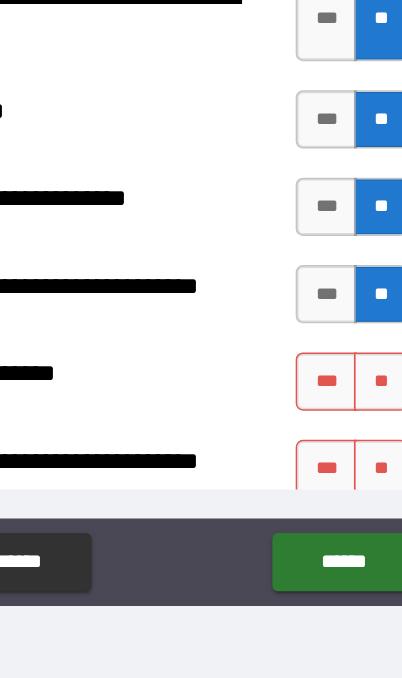 click on "**" at bounding box center (338, 437) 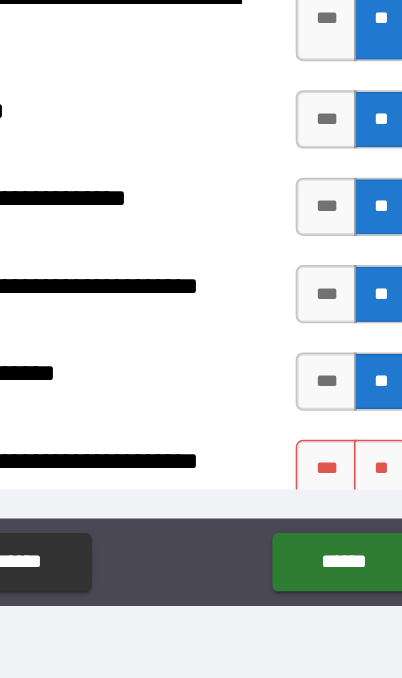 click on "**" at bounding box center (338, 497) 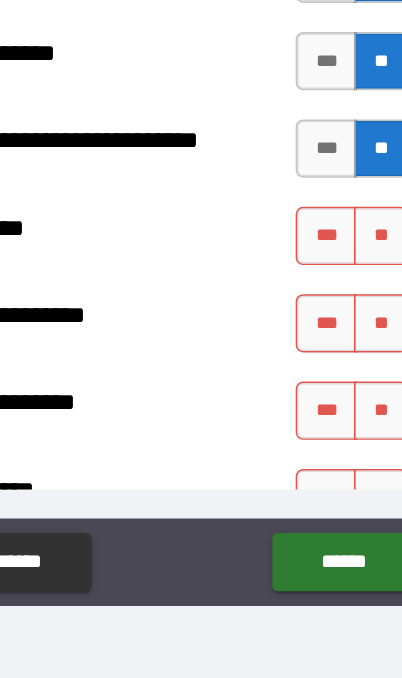 scroll, scrollTop: 3586, scrollLeft: 0, axis: vertical 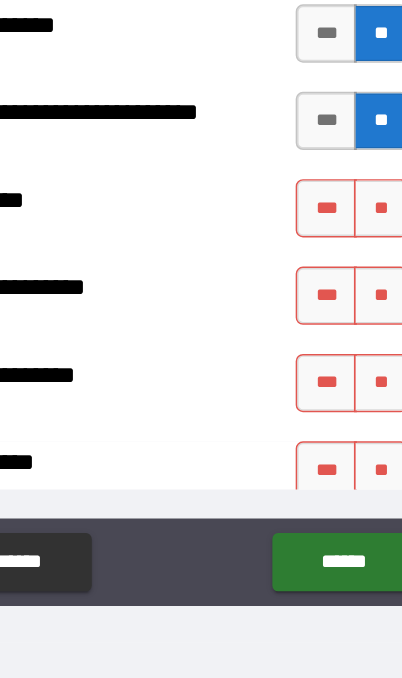 click on "**" at bounding box center (338, 318) 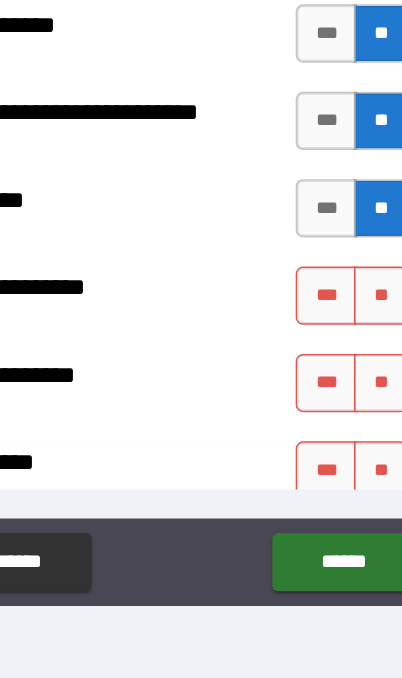 click on "**" at bounding box center (338, 378) 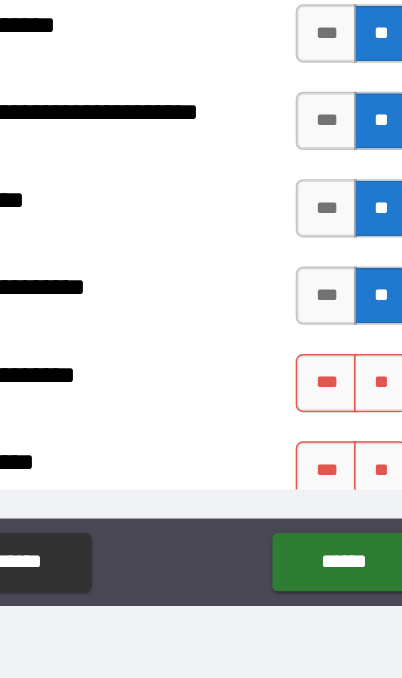 click on "**" at bounding box center (338, 438) 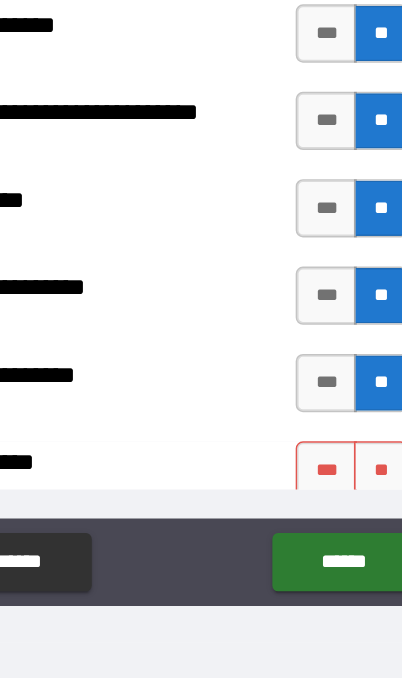click on "**" at bounding box center [338, 498] 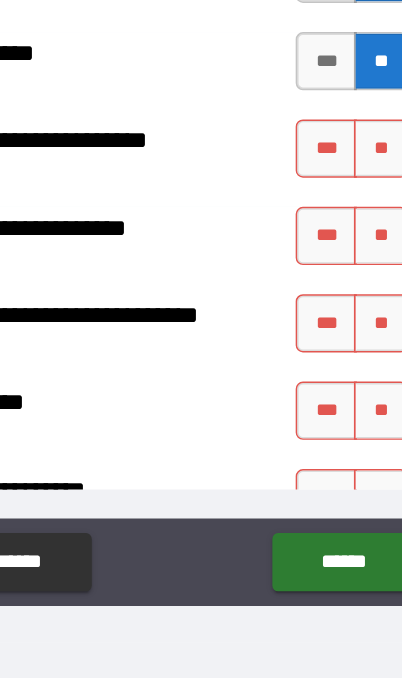scroll, scrollTop: 3868, scrollLeft: 0, axis: vertical 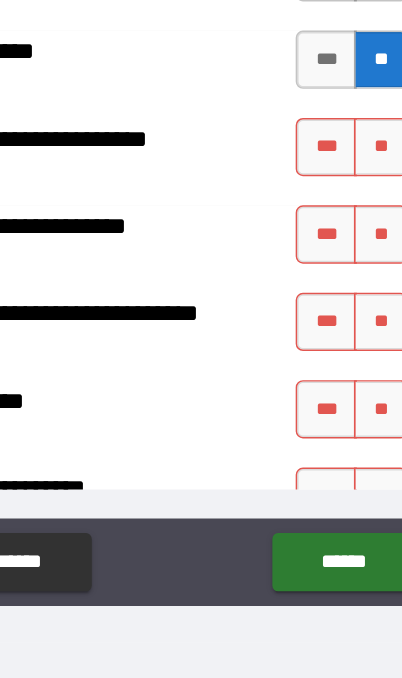 click on "**" at bounding box center [338, 276] 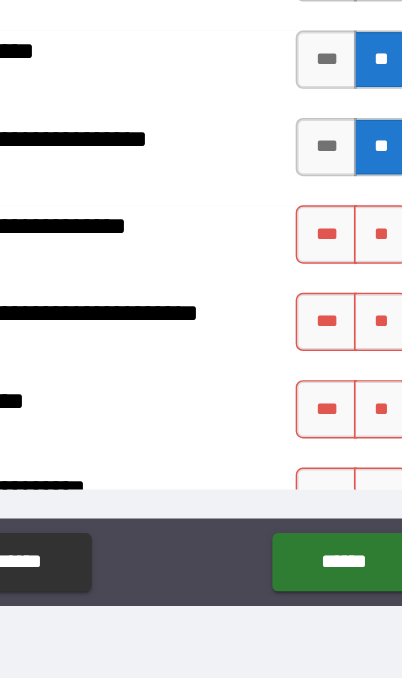 click on "**" at bounding box center [338, 336] 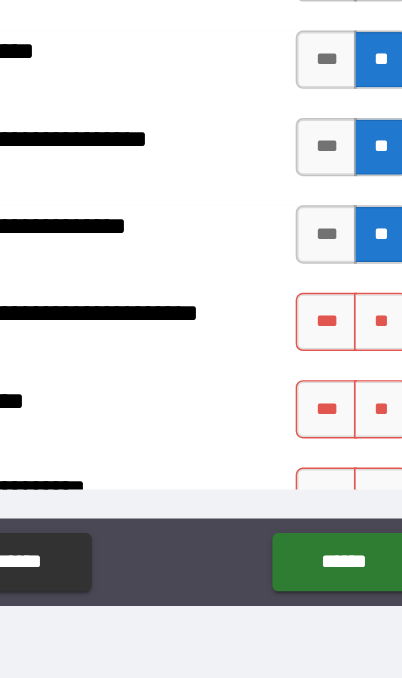 click on "**" at bounding box center (338, 396) 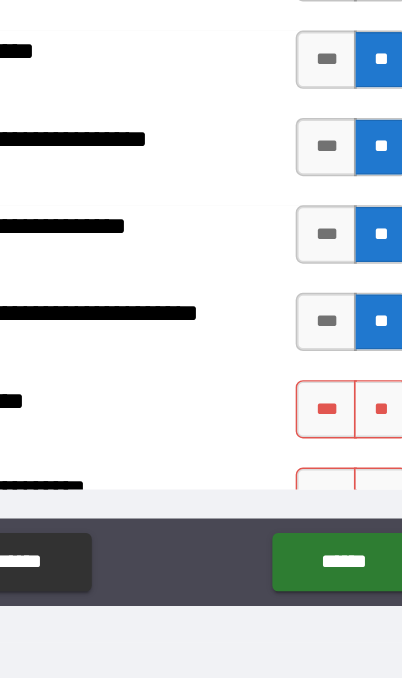 click on "**" at bounding box center [338, 456] 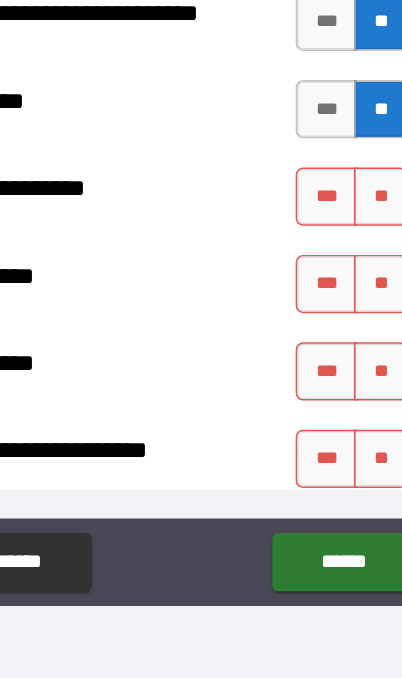 scroll, scrollTop: 4094, scrollLeft: 0, axis: vertical 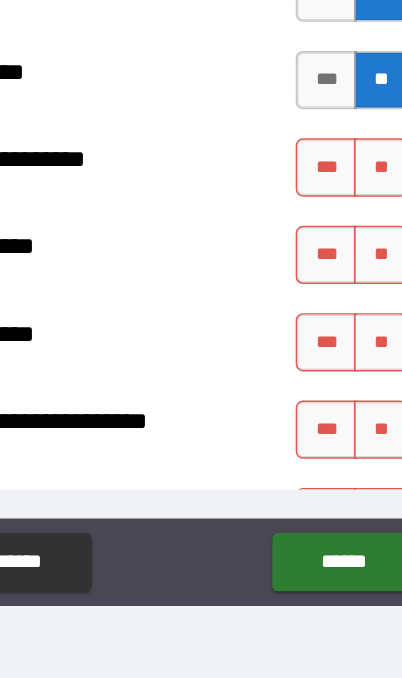 click on "**" at bounding box center (338, 290) 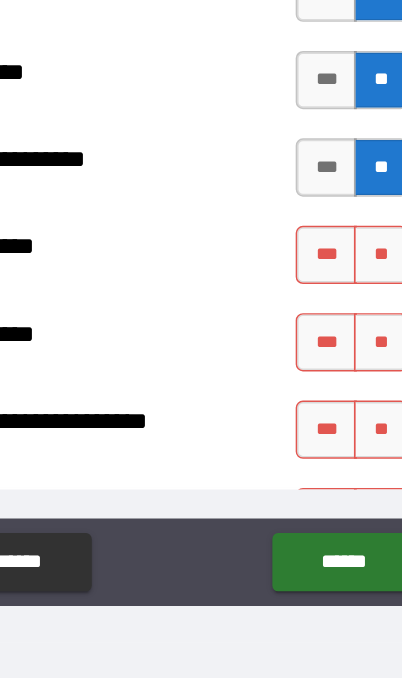 click on "**" at bounding box center (338, 350) 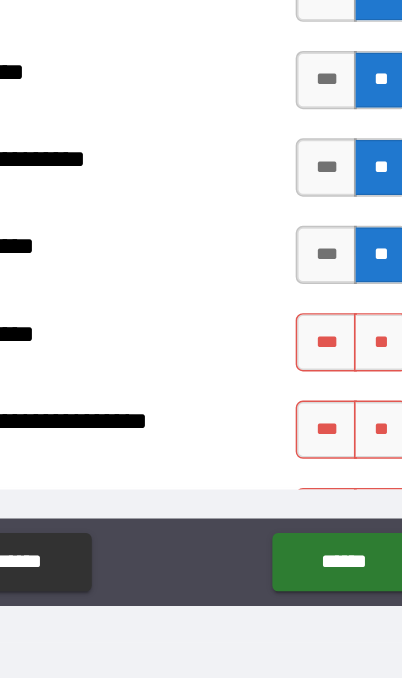 click on "**" at bounding box center [338, 410] 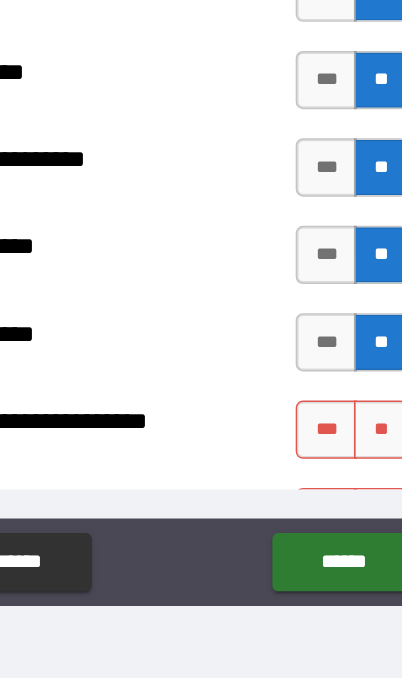 click on "**" at bounding box center (338, 470) 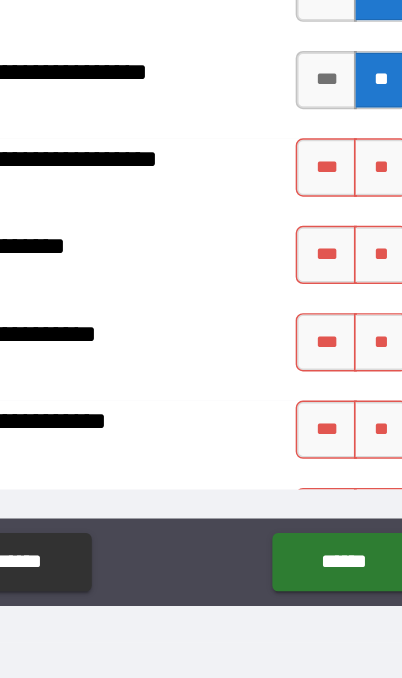 scroll, scrollTop: 4341, scrollLeft: 0, axis: vertical 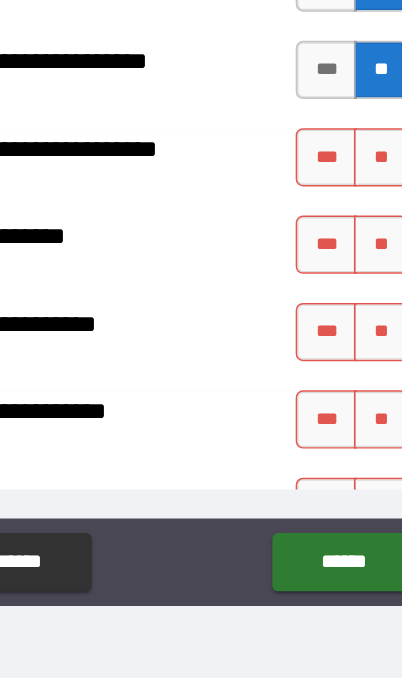 click on "**" at bounding box center (338, 283) 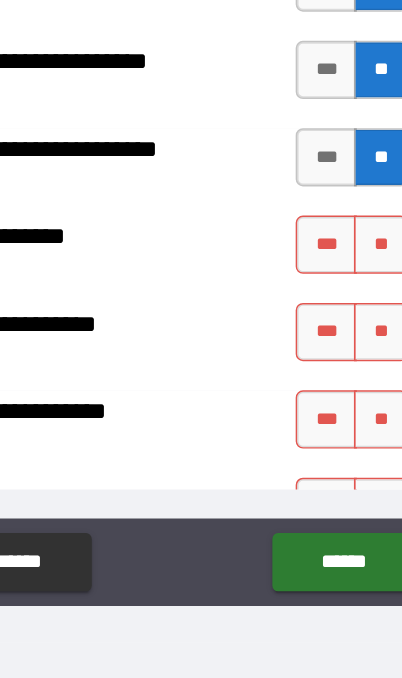 click on "**" at bounding box center (338, 343) 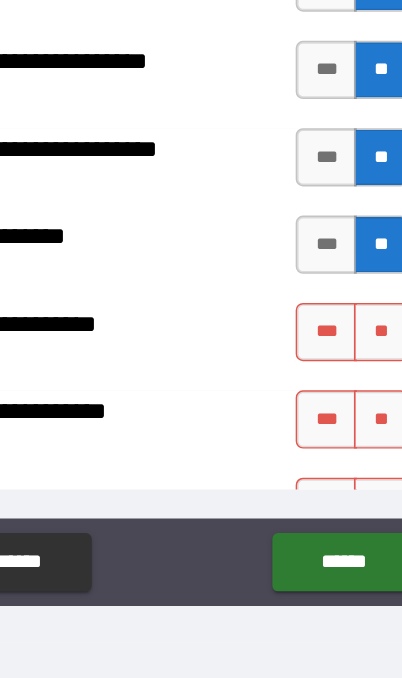 click on "**" at bounding box center [338, 403] 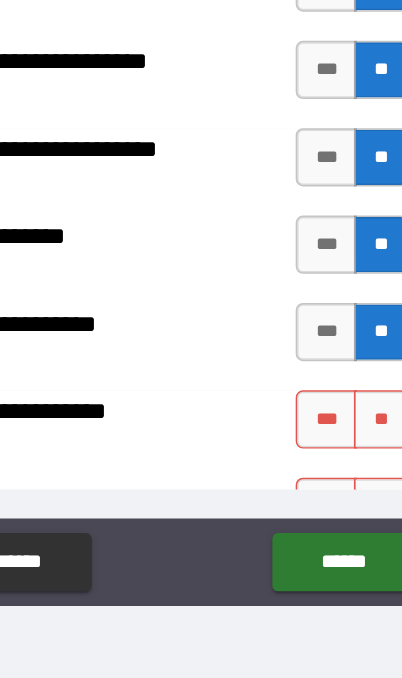 click on "**" at bounding box center [338, 463] 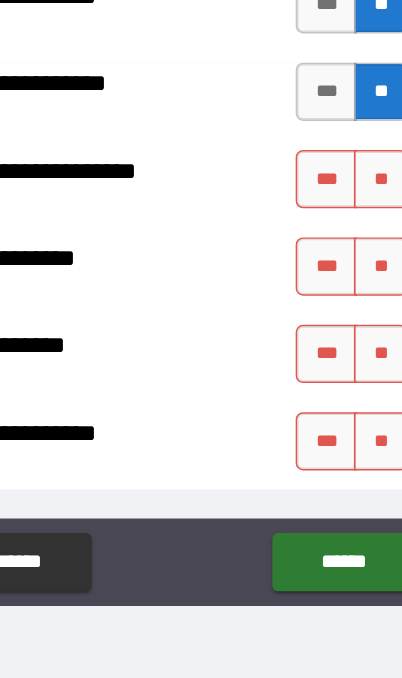 scroll, scrollTop: 4584, scrollLeft: 0, axis: vertical 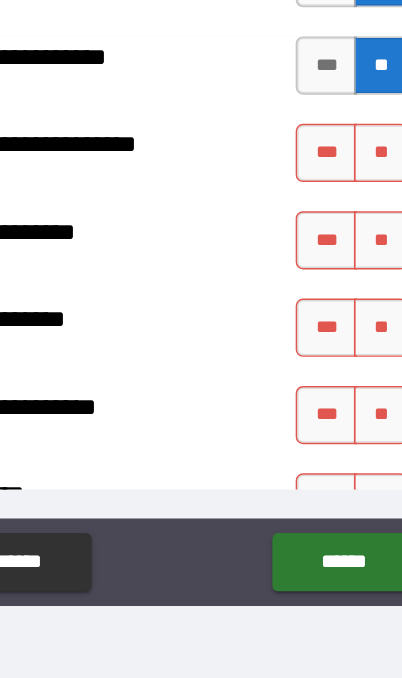 click on "**" at bounding box center (338, 280) 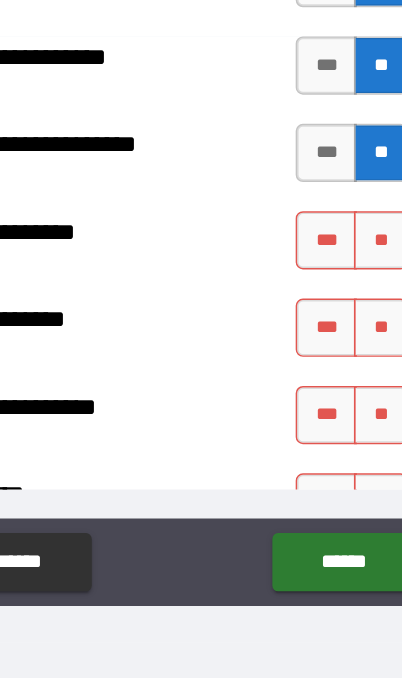 click on "**" at bounding box center [338, 340] 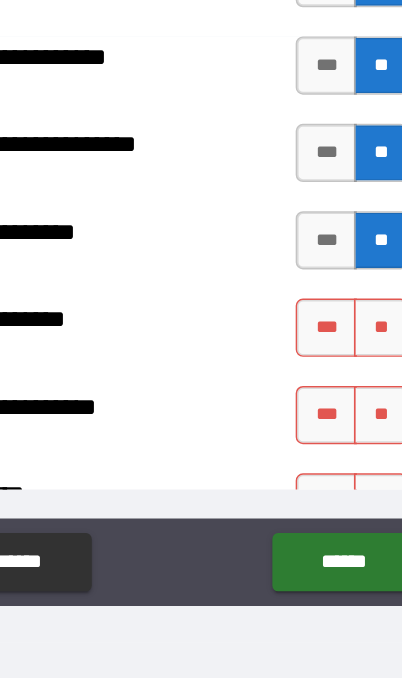 click on "**" at bounding box center [338, 400] 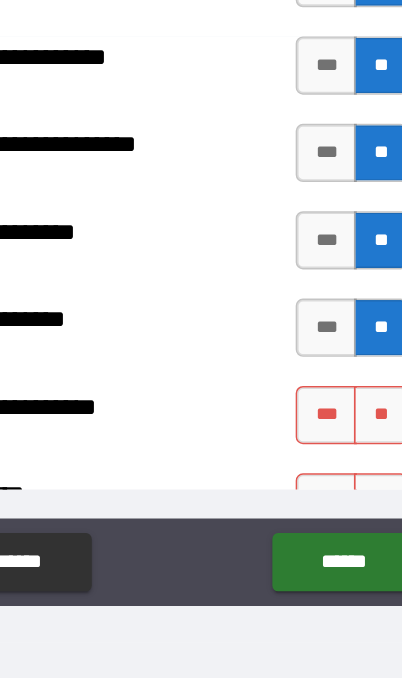 click on "**" at bounding box center (338, 460) 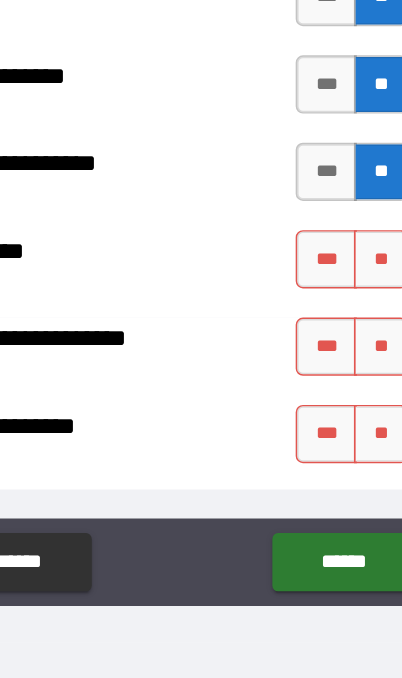 scroll, scrollTop: 4814, scrollLeft: 0, axis: vertical 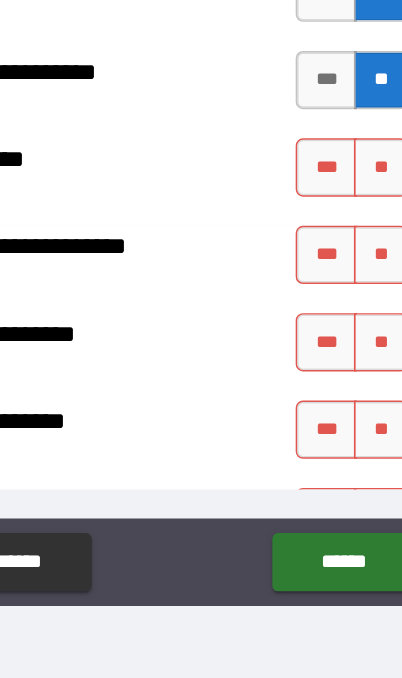 click on "**" at bounding box center (338, 290) 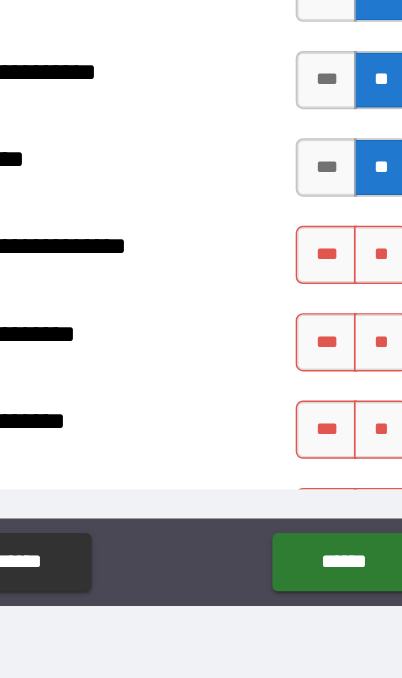 click on "**" at bounding box center [338, 350] 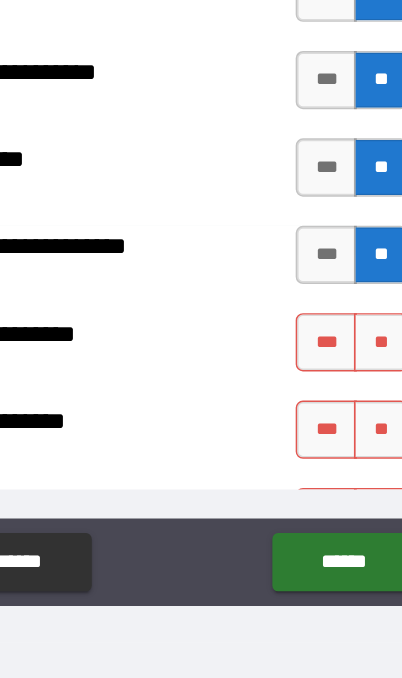 click on "**" at bounding box center (338, 410) 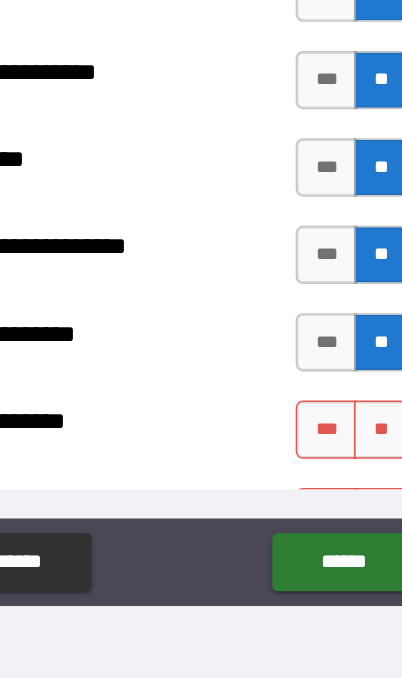 click on "**" at bounding box center [338, 470] 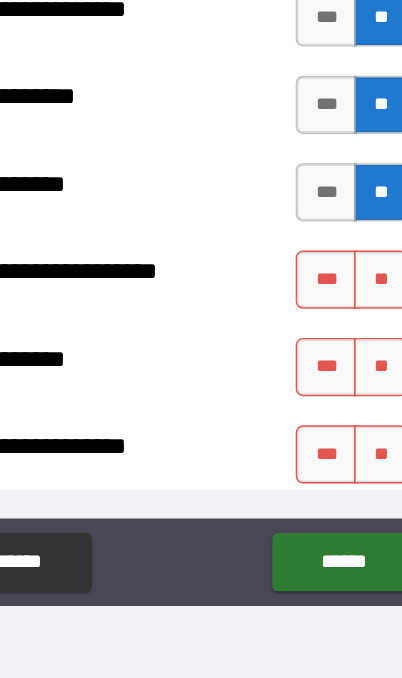 scroll, scrollTop: 5045, scrollLeft: 0, axis: vertical 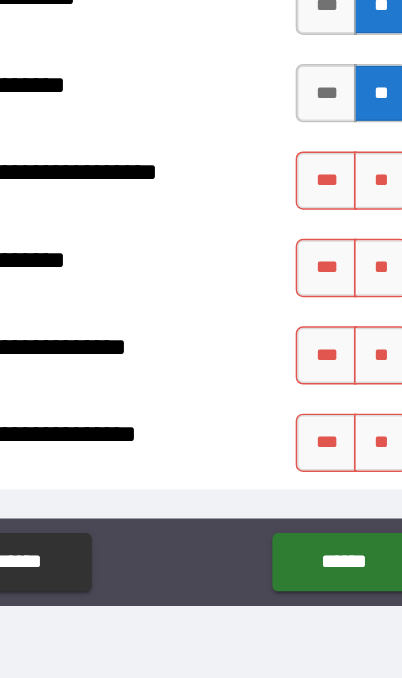 click on "**" at bounding box center (338, 299) 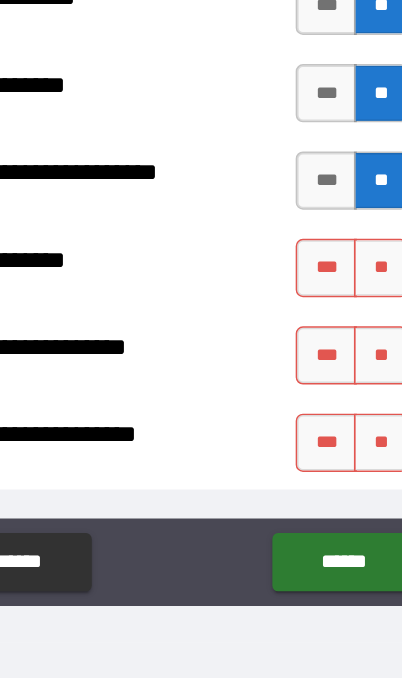 click on "**" at bounding box center (338, 359) 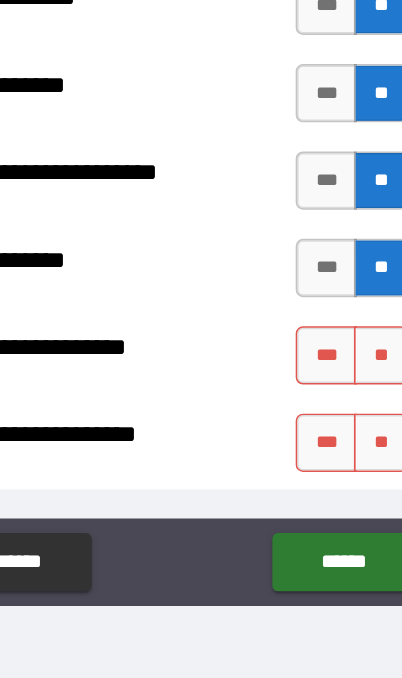 click on "**" at bounding box center [338, 419] 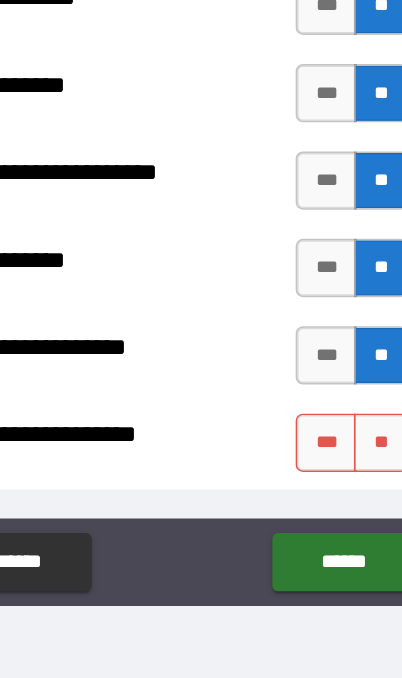 click on "**" at bounding box center (338, 479) 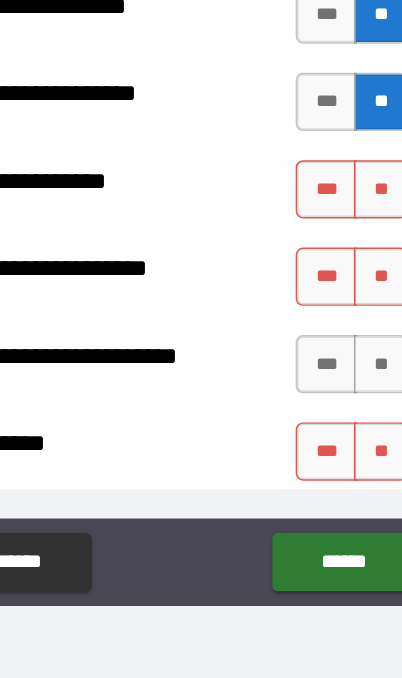 scroll, scrollTop: 5358, scrollLeft: 0, axis: vertical 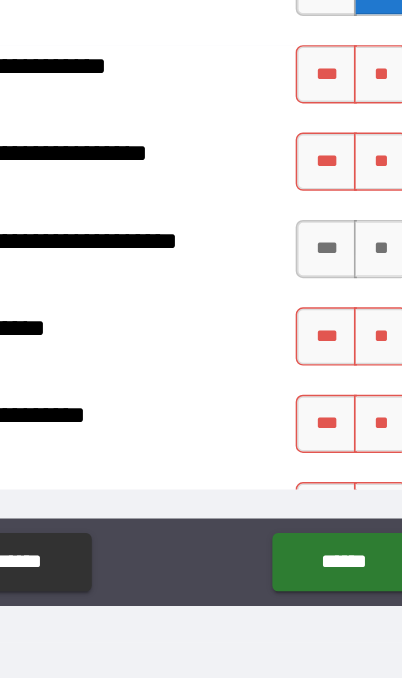 click on "**" at bounding box center (338, 226) 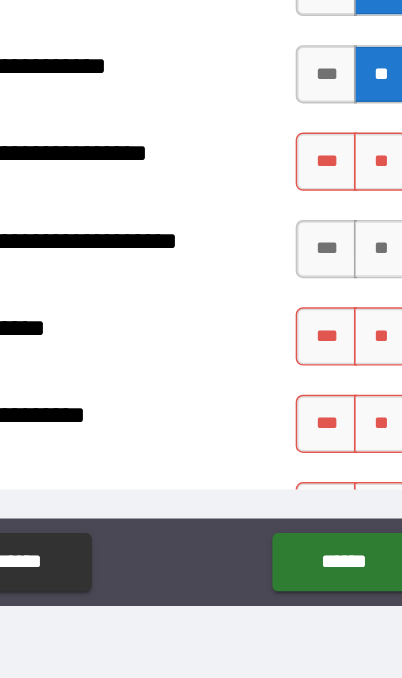 click on "**" at bounding box center [338, 286] 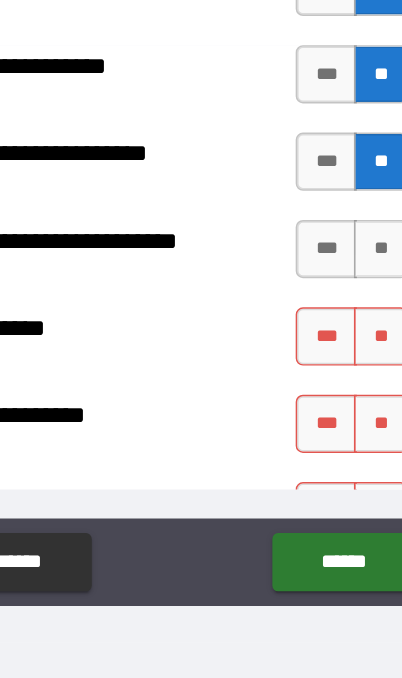 click on "**" at bounding box center (338, 346) 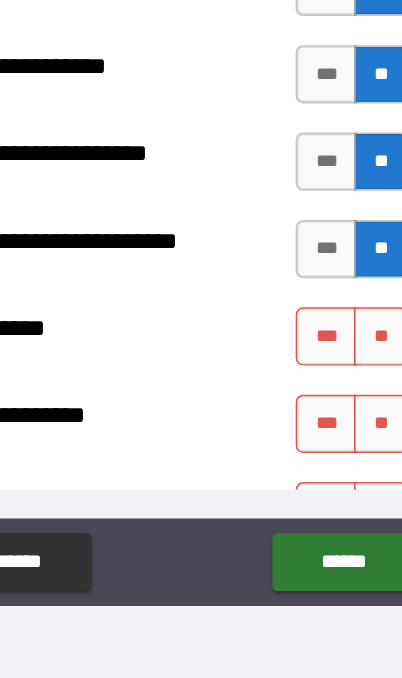 click on "**" at bounding box center [338, 406] 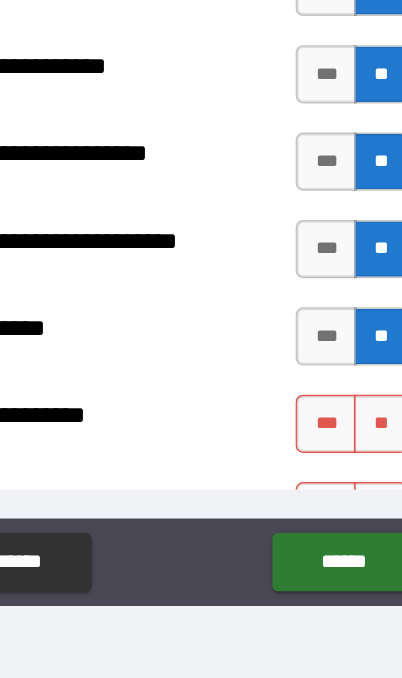 click on "**" at bounding box center (338, 466) 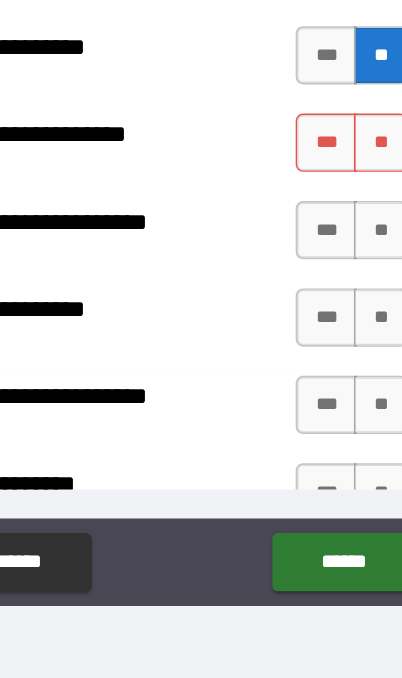 scroll, scrollTop: 5618, scrollLeft: 0, axis: vertical 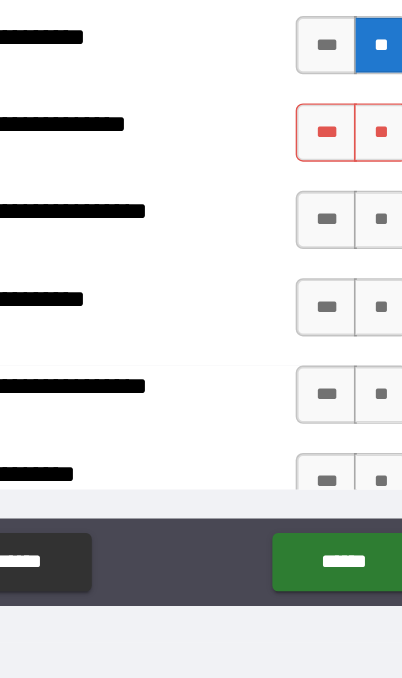 click on "**" at bounding box center (338, 266) 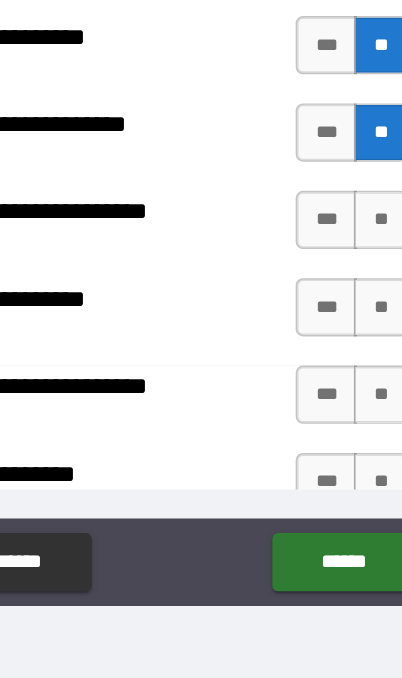 click on "**" at bounding box center (338, 326) 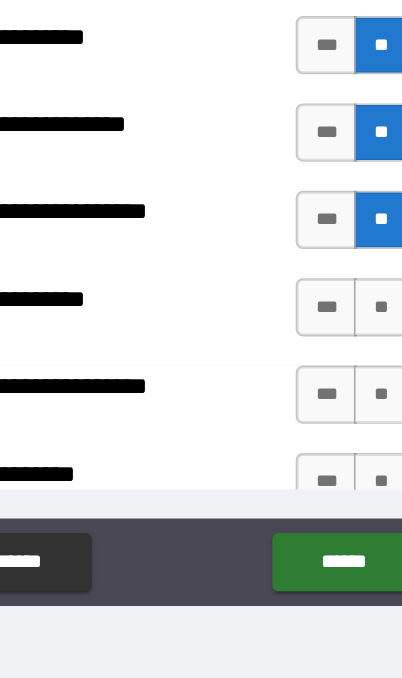 click on "**" at bounding box center [338, 386] 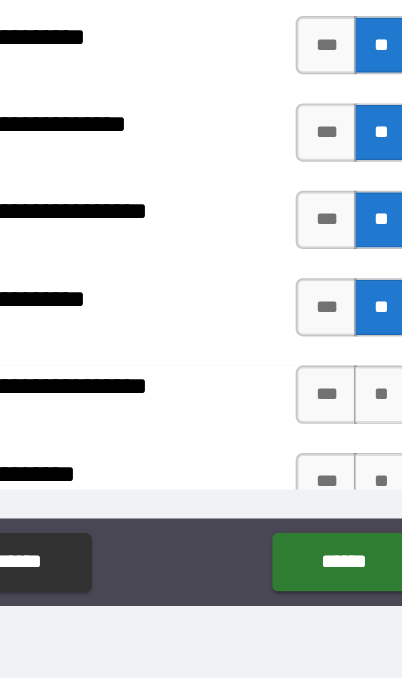 click on "**" at bounding box center (338, 446) 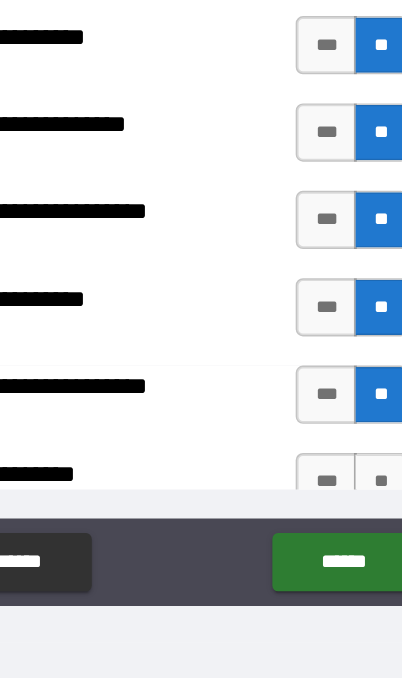 click on "**" at bounding box center [338, 506] 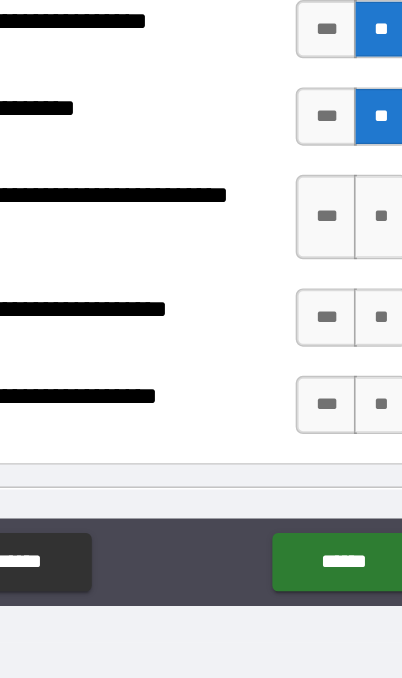 scroll, scrollTop: 5875, scrollLeft: 0, axis: vertical 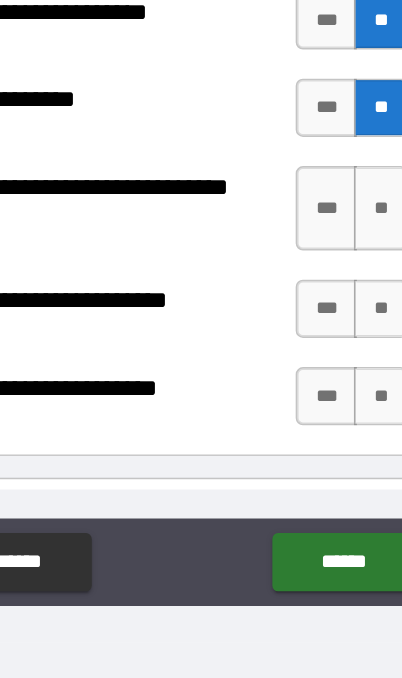 click on "**" at bounding box center (338, 318) 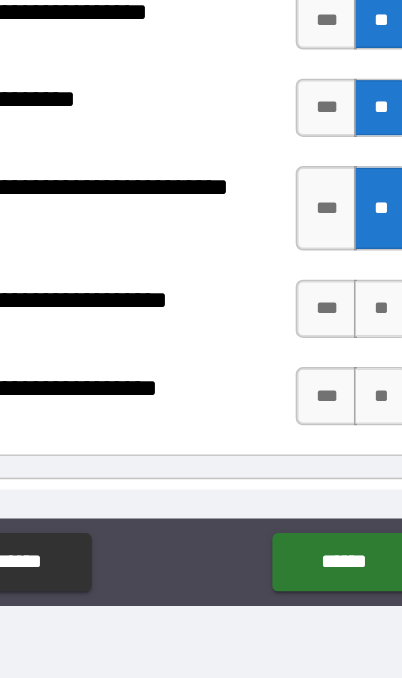 click on "**" at bounding box center (338, 387) 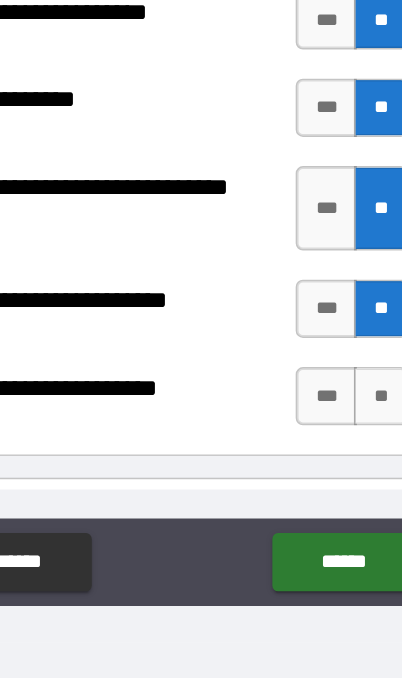 click on "**" at bounding box center (338, 447) 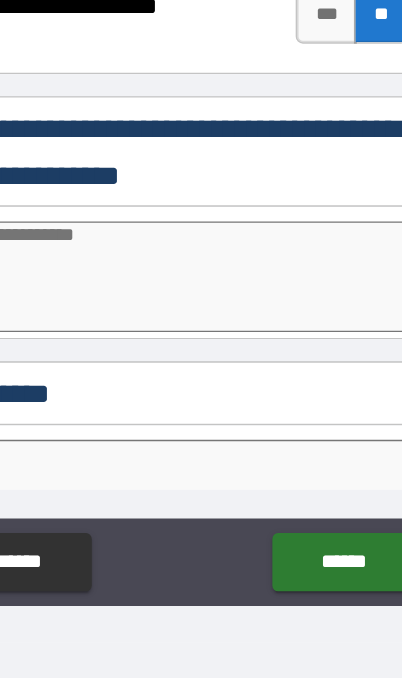 scroll, scrollTop: 6146, scrollLeft: 0, axis: vertical 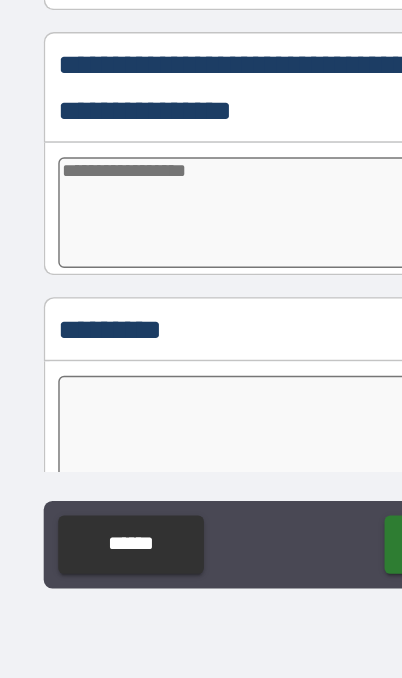 click at bounding box center (202, 333) 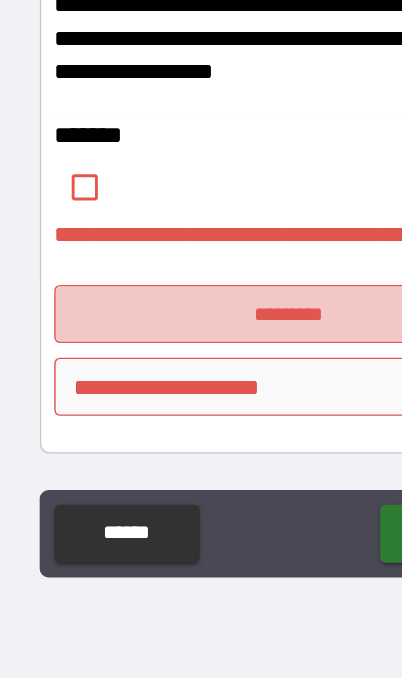 scroll, scrollTop: 6652, scrollLeft: 0, axis: vertical 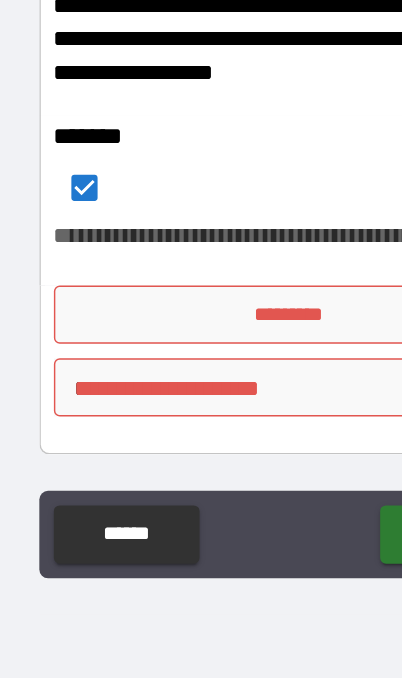 click on "*********" at bounding box center (201, 410) 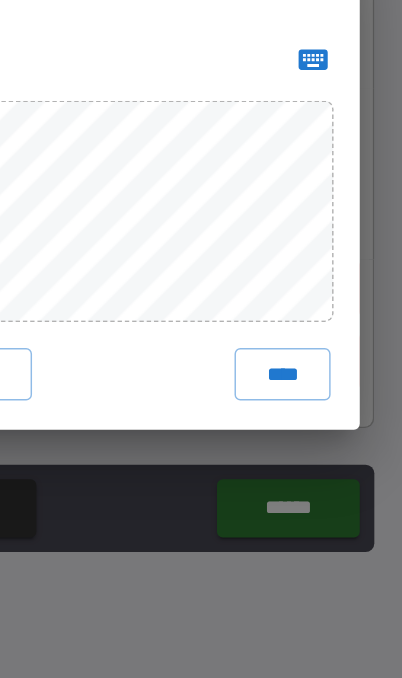 click on "****" at bounding box center (309, 469) 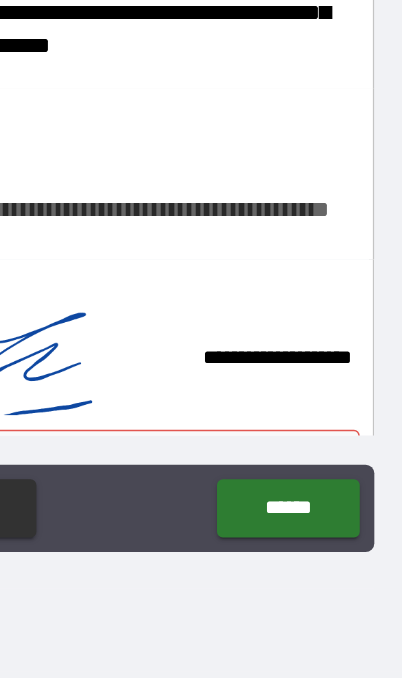 click on "******" at bounding box center [312, 561] 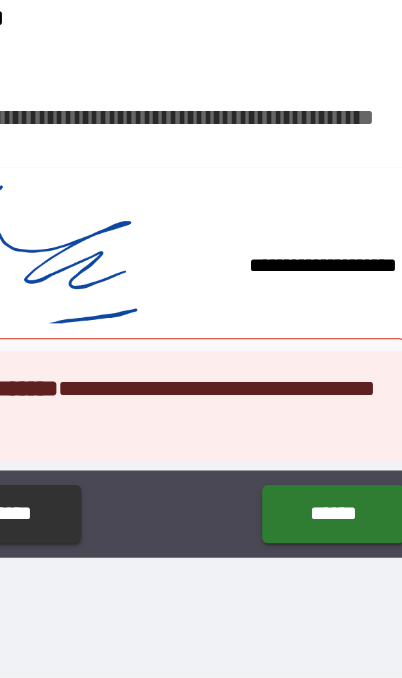 scroll, scrollTop: 6719, scrollLeft: 0, axis: vertical 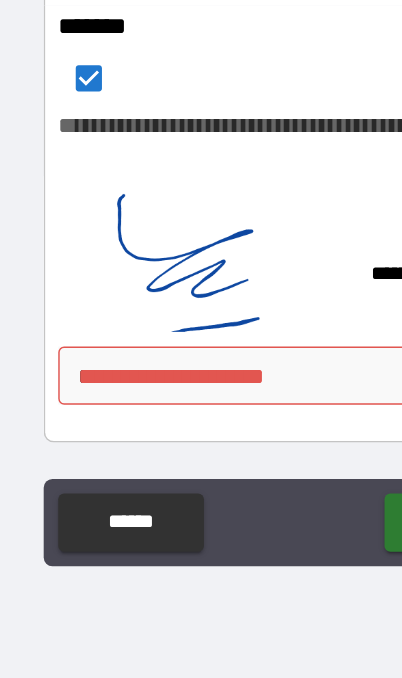 click on "[FIRST] [LAST] [STREET] [CITY] [STATE]" at bounding box center (201, 308) 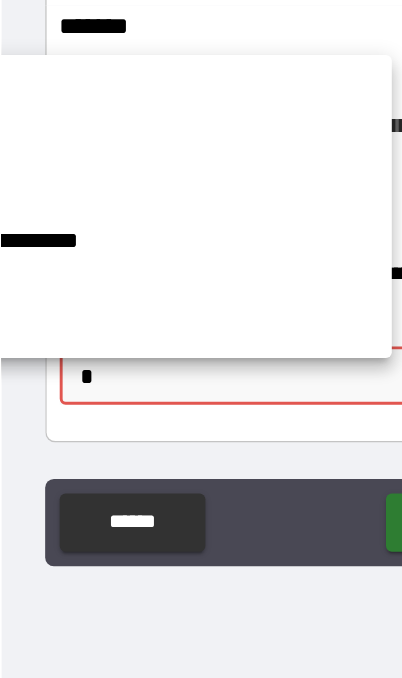scroll, scrollTop: 73, scrollLeft: 0, axis: vertical 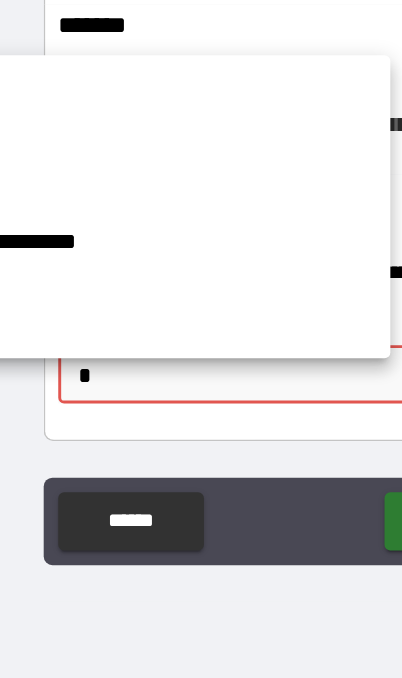 click on "**********" at bounding box center (106, 378) 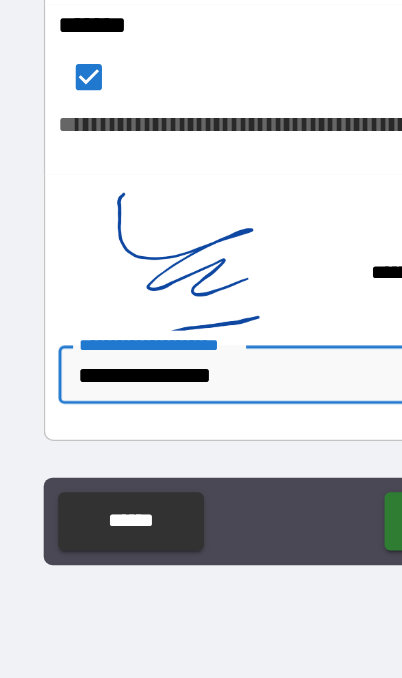 scroll, scrollTop: 72, scrollLeft: 0, axis: vertical 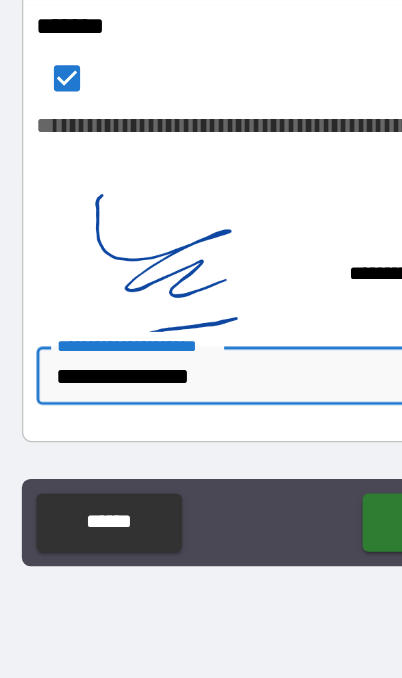 click on "[FIRST] [LAST] [STREET] [CITY] [STATE]" at bounding box center [201, 308] 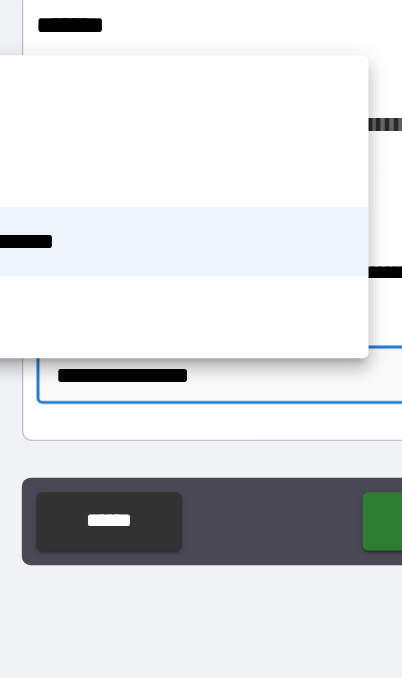 click on "******" at bounding box center [106, 330] 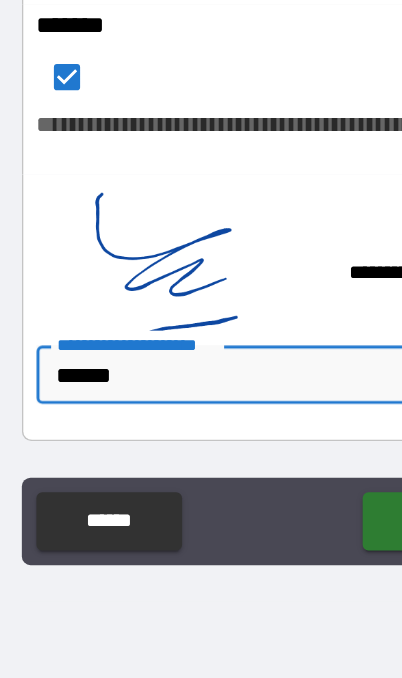 click on "[FIRST] [LAST] [STREET] [CITY] [STATE]" at bounding box center [201, 307] 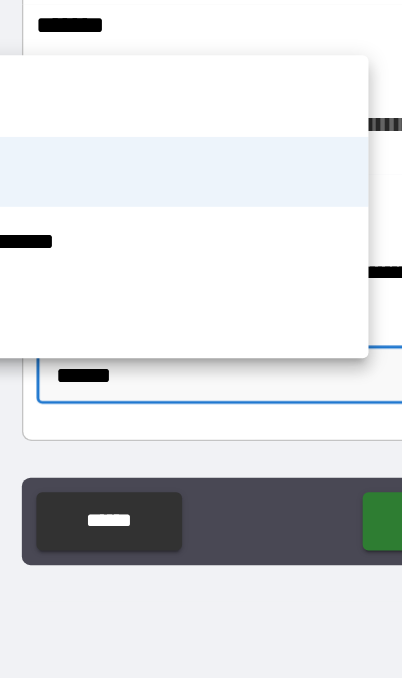 click on "****" at bounding box center (106, 282) 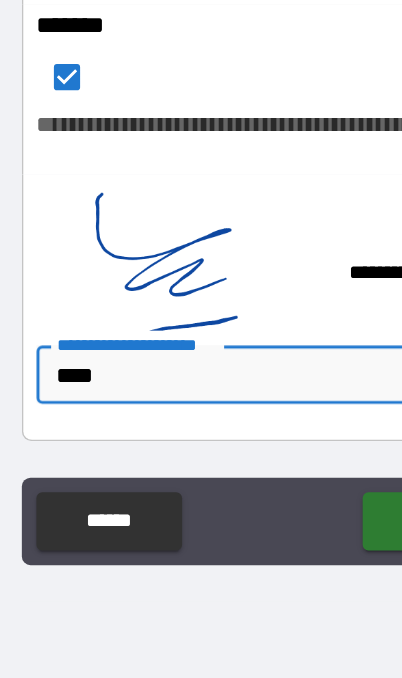click on "******" at bounding box center [312, 570] 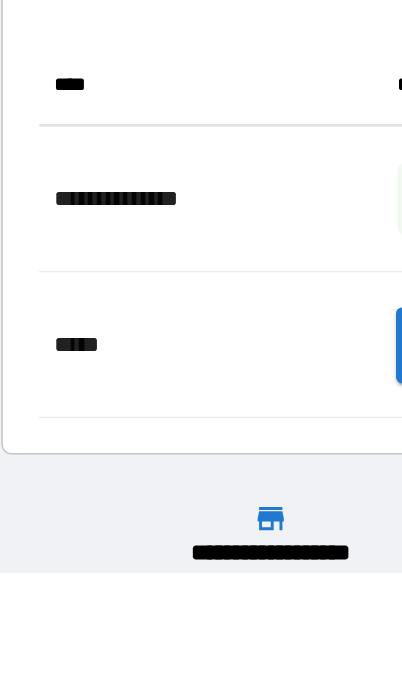 scroll, scrollTop: 1, scrollLeft: 1, axis: both 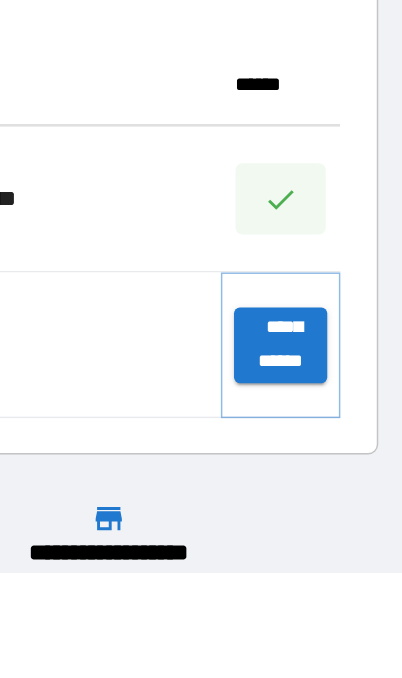 click on "**********" at bounding box center (319, 449) 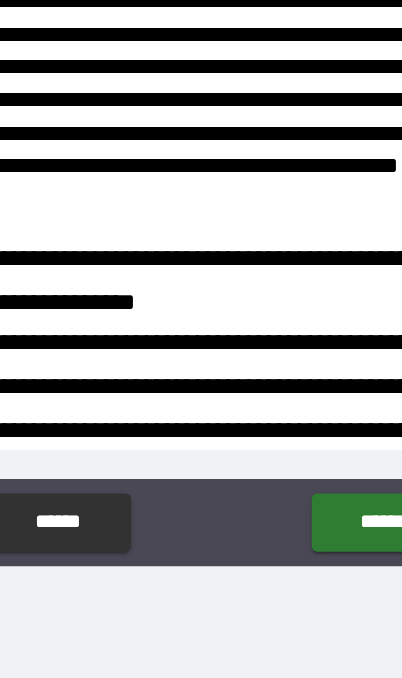 scroll, scrollTop: 73, scrollLeft: 0, axis: vertical 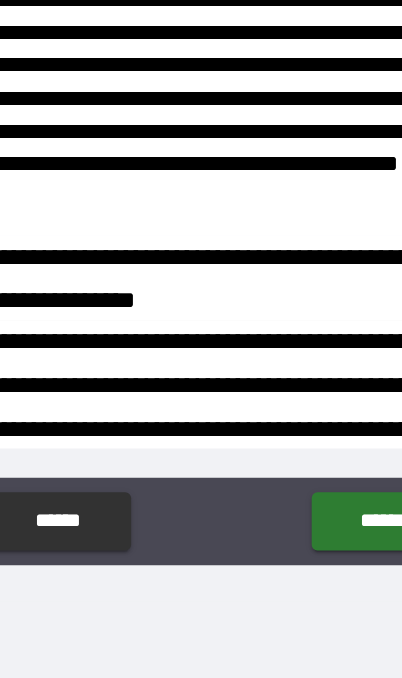 click on "******" at bounding box center (312, 570) 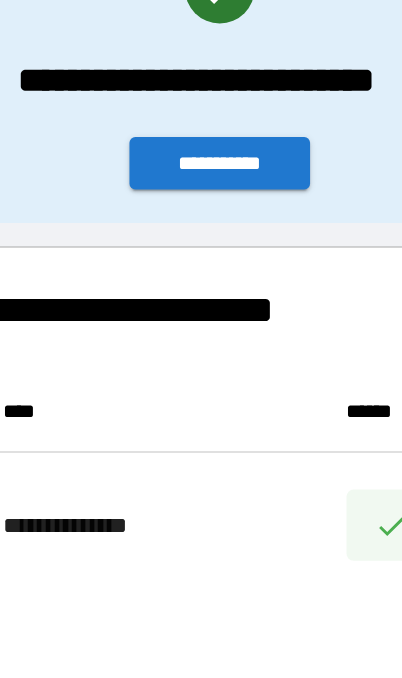 scroll, scrollTop: 1, scrollLeft: 1, axis: both 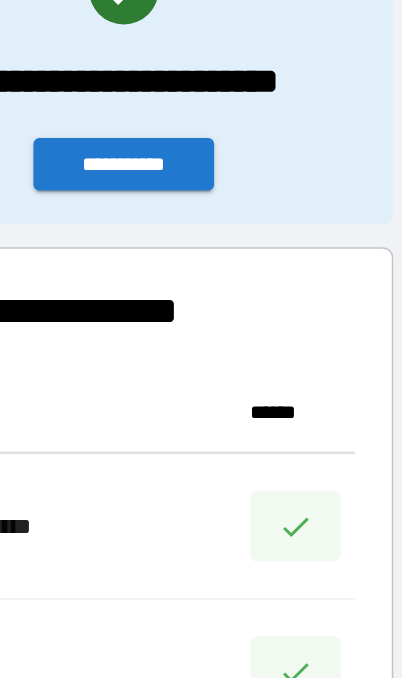 click on "**********" at bounding box center [201, 325] 